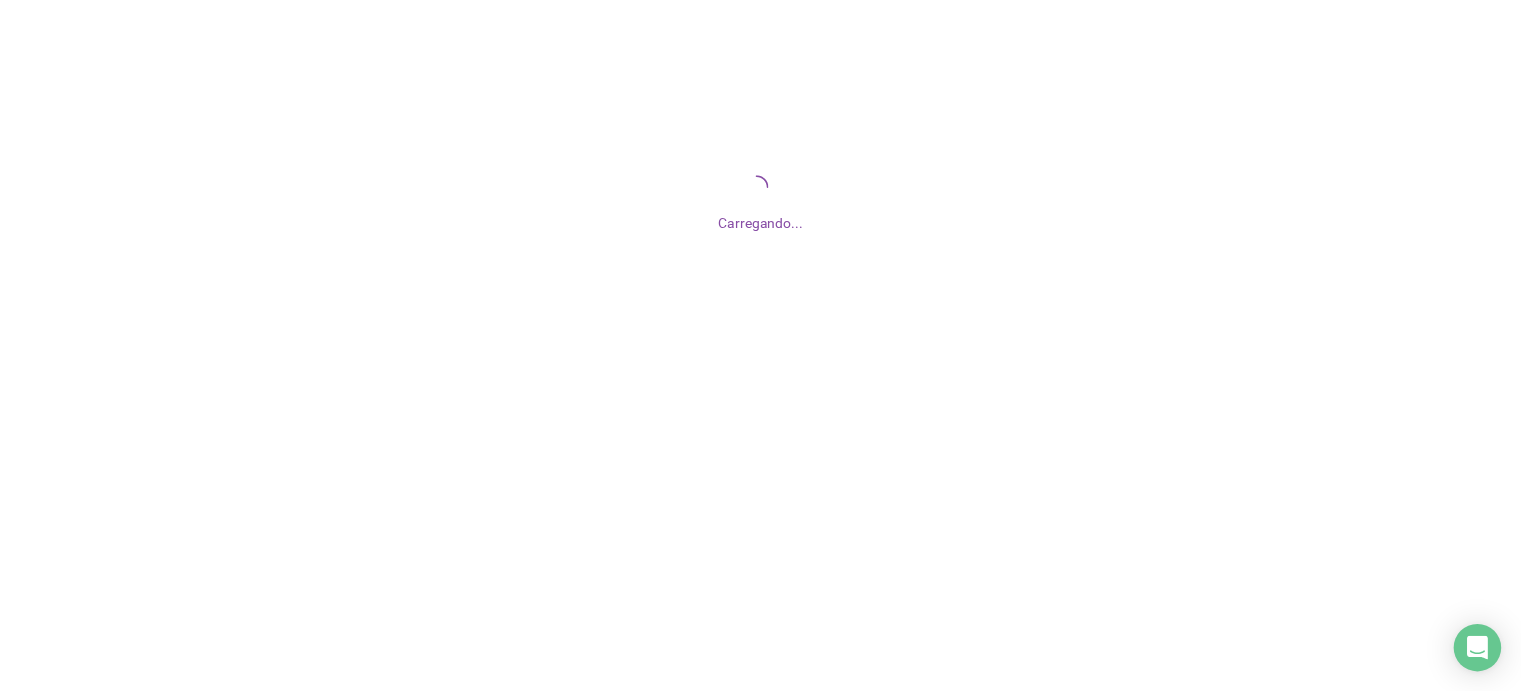 scroll, scrollTop: 0, scrollLeft: 0, axis: both 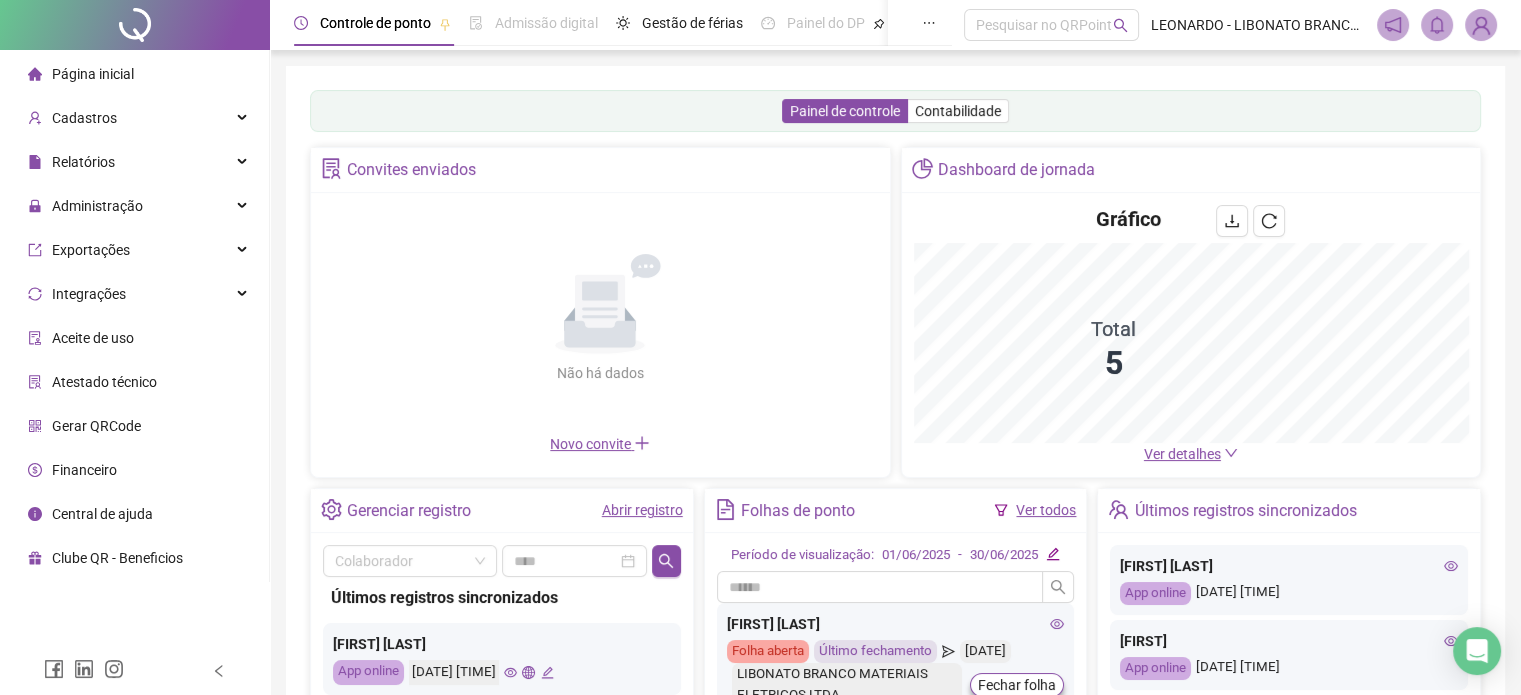 click on "Abrir registro" at bounding box center [642, 510] 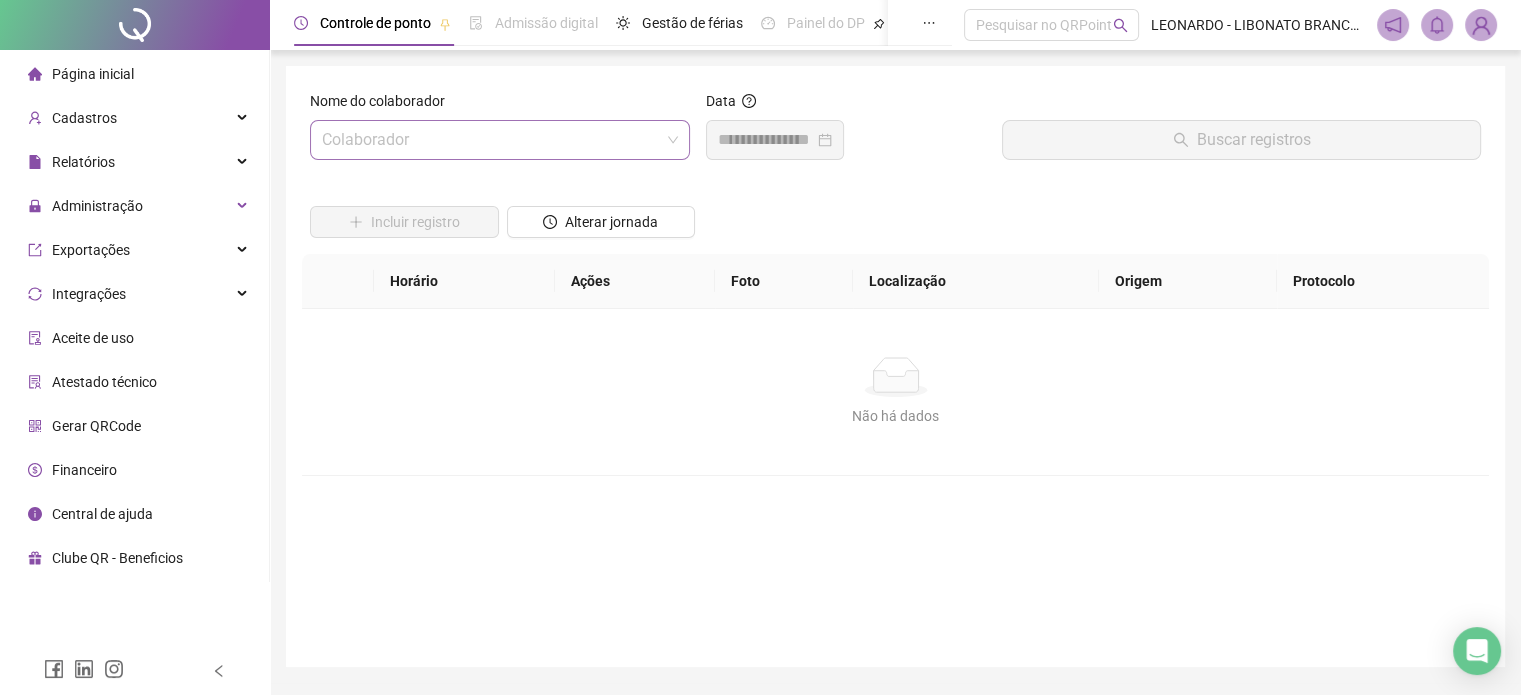 click at bounding box center (494, 140) 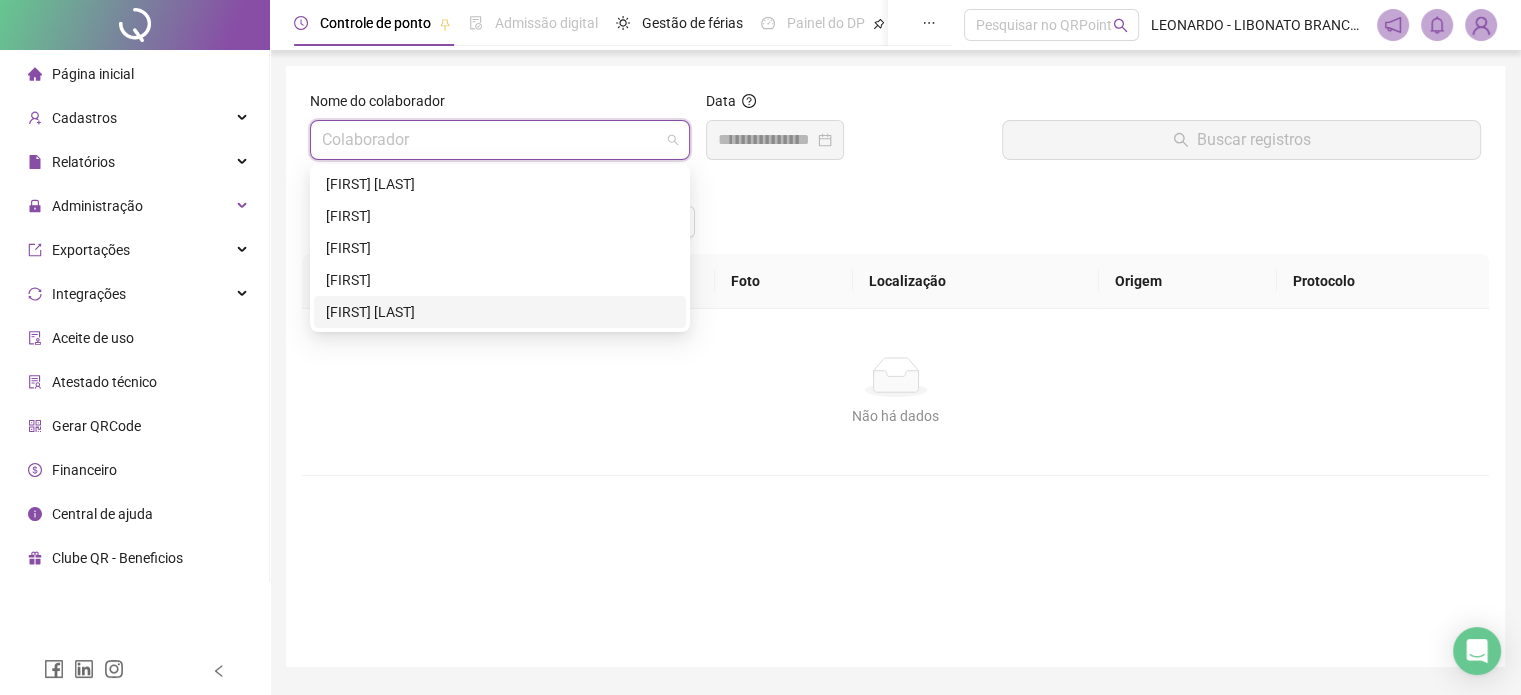 click on "[FIRST] [LAST]" at bounding box center [500, 312] 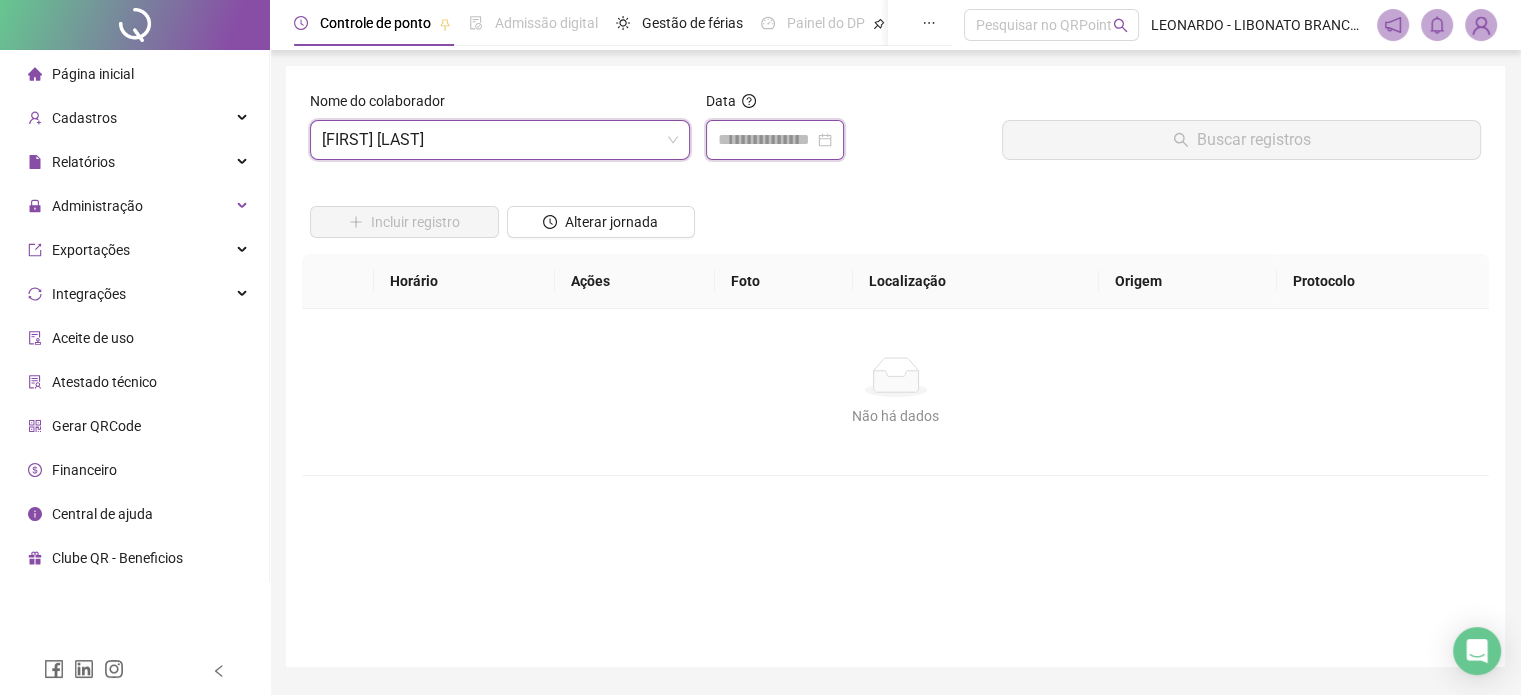 click at bounding box center (766, 140) 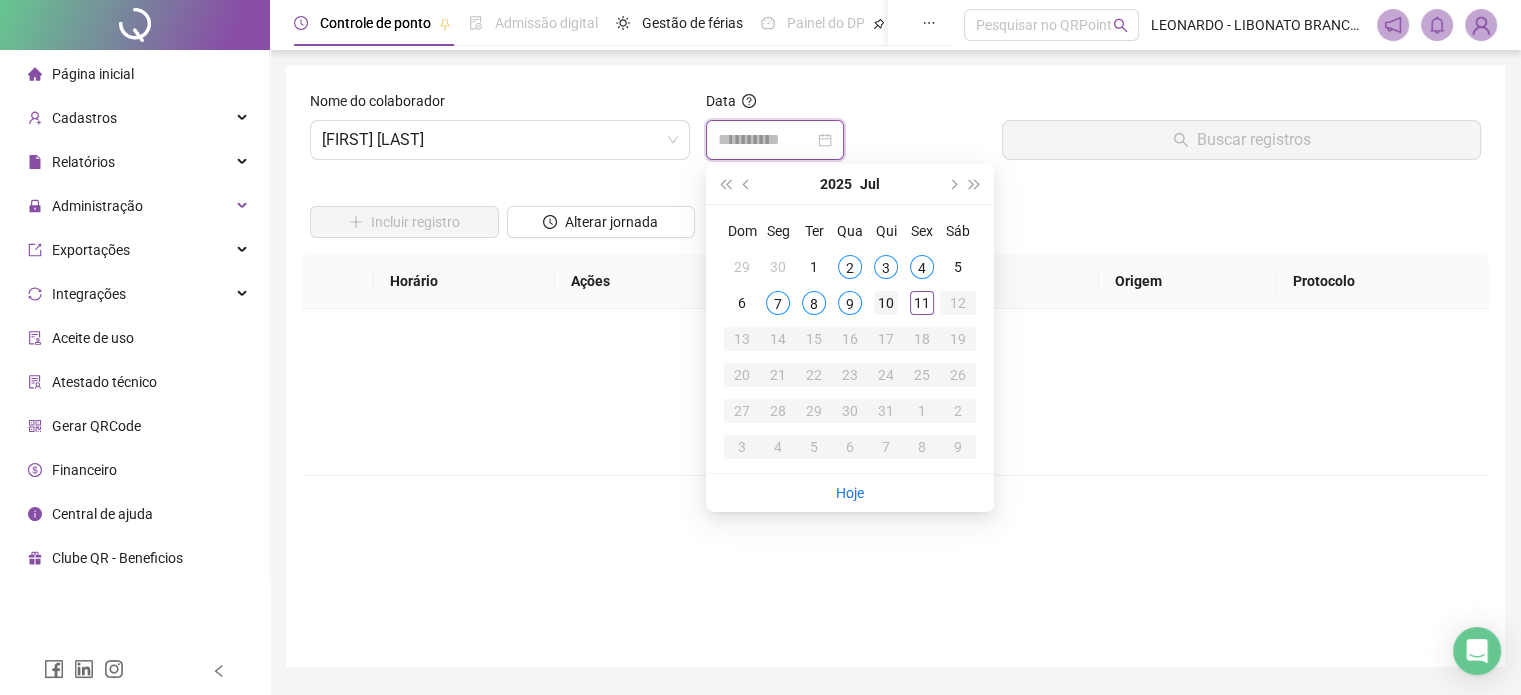 type on "**********" 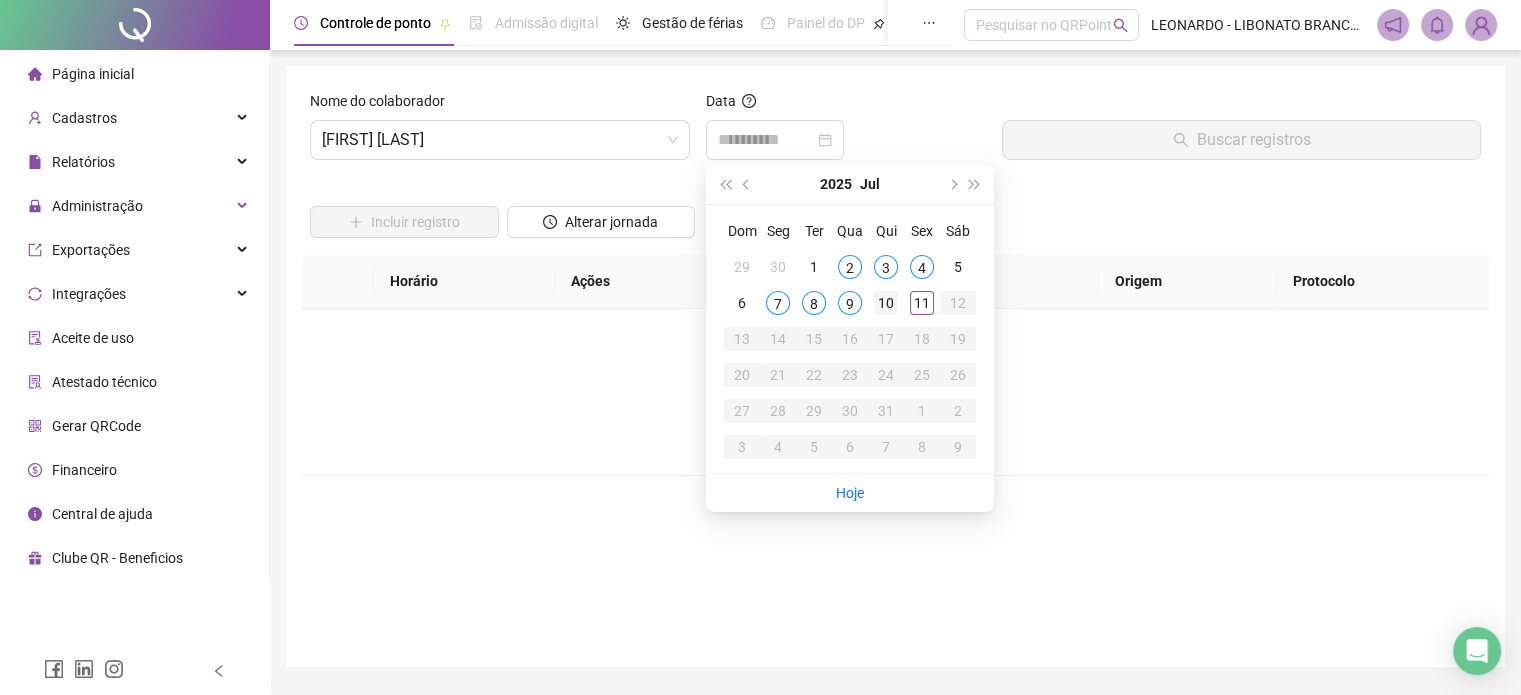 click on "10" at bounding box center [886, 303] 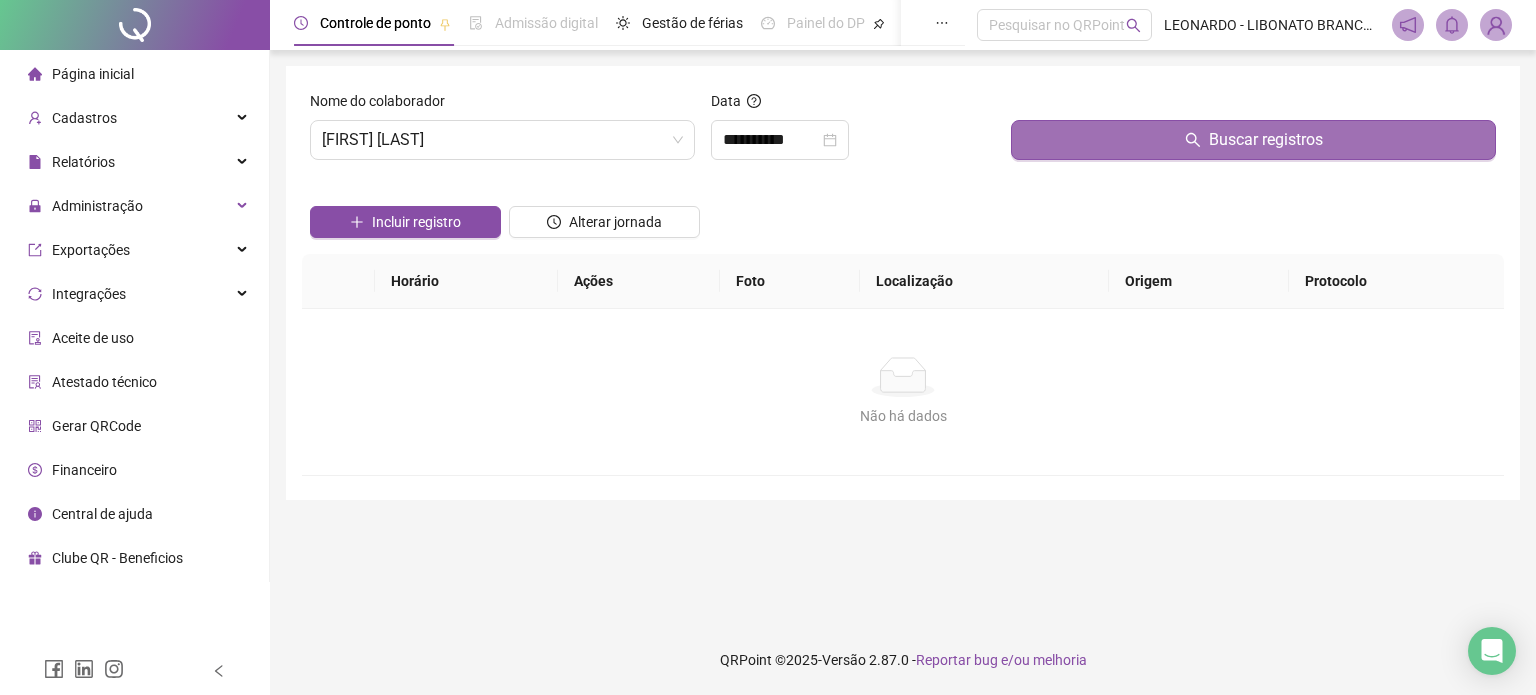 click on "Buscar registros" at bounding box center (1253, 140) 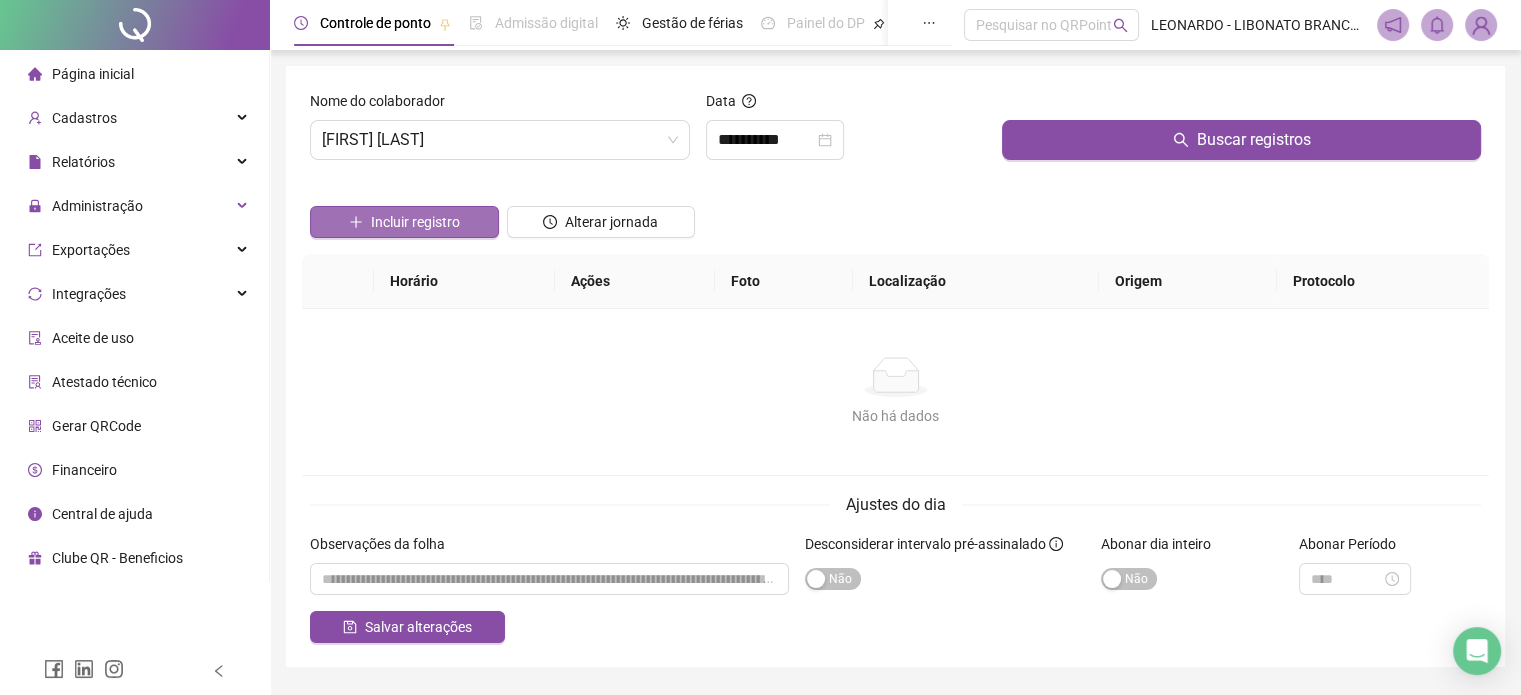 click on "Incluir registro" at bounding box center [404, 222] 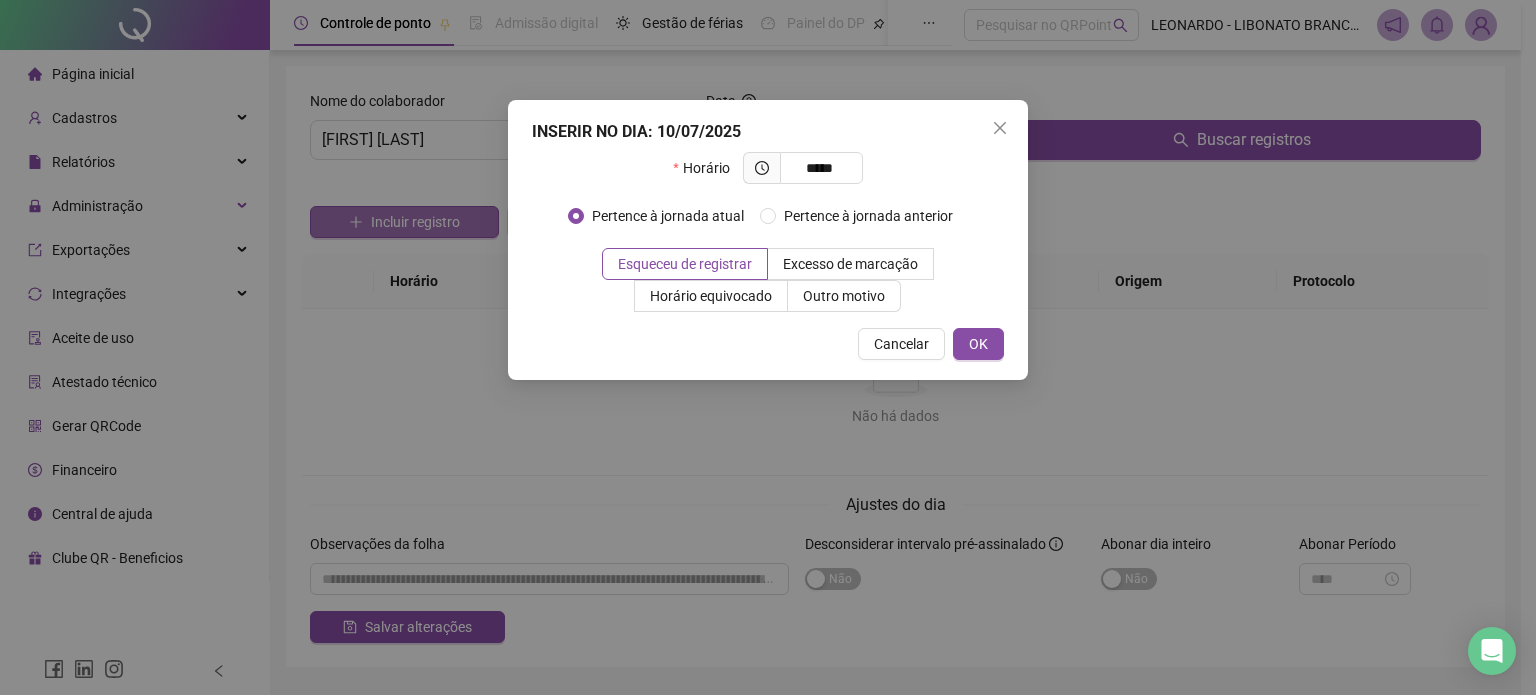 type on "*****" 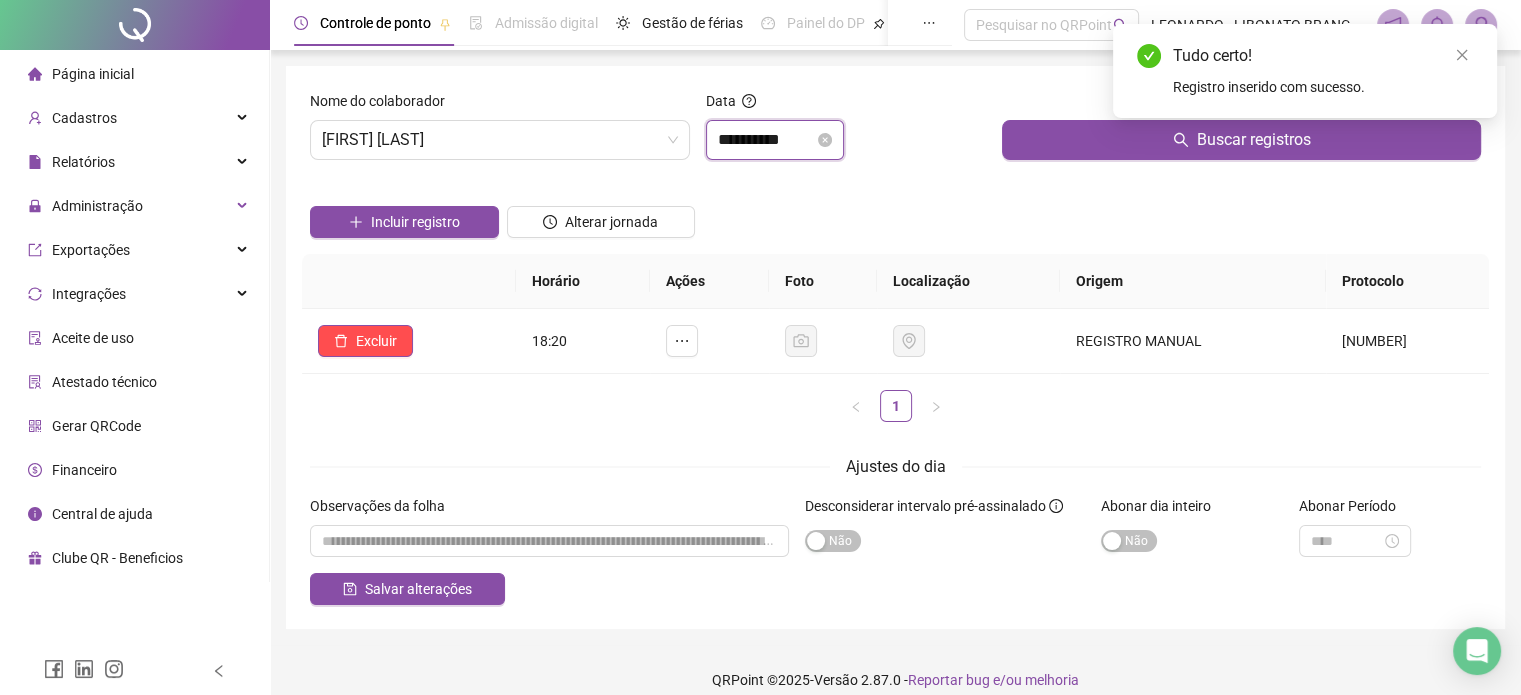 click on "**********" at bounding box center (766, 140) 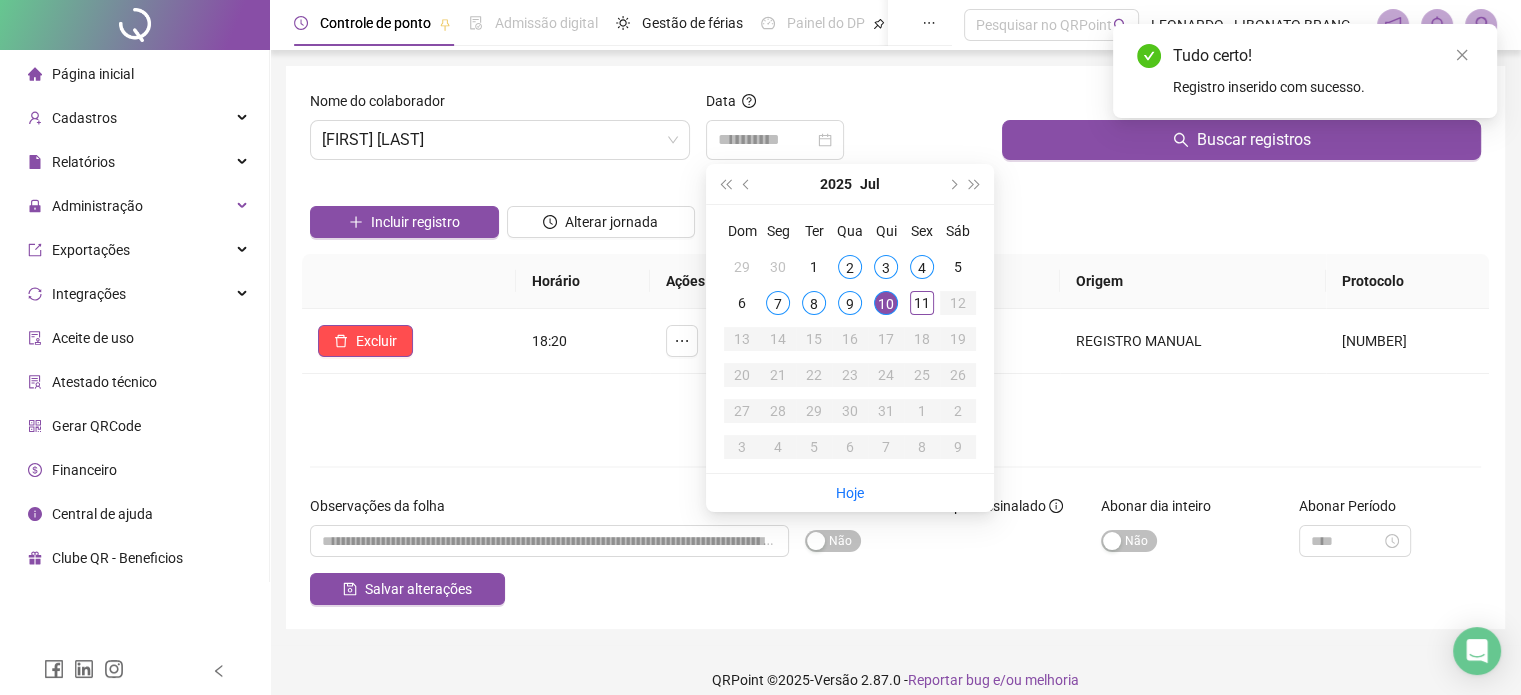 drag, startPoint x: 853, startPoint y: 305, endPoint x: 922, endPoint y: 263, distance: 80.77747 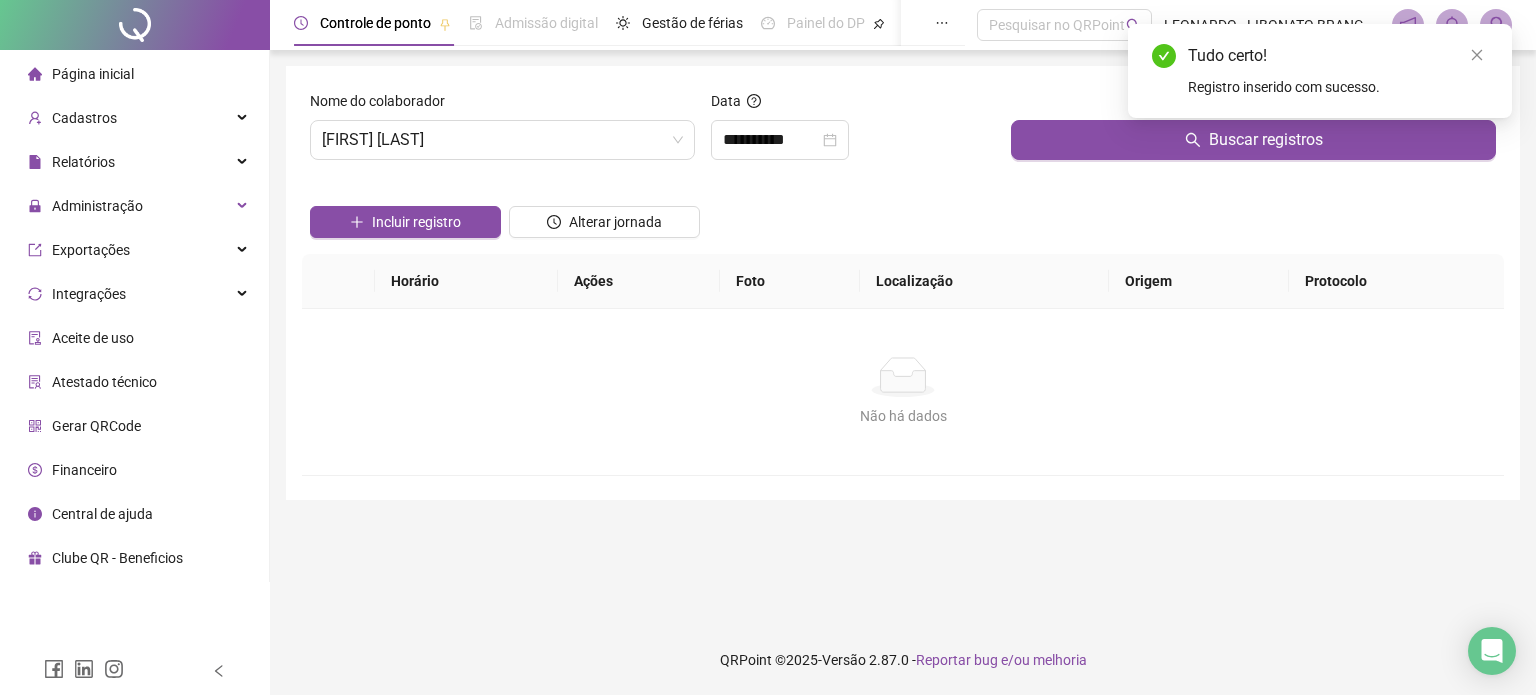 click on "Buscar registros" at bounding box center (1253, 133) 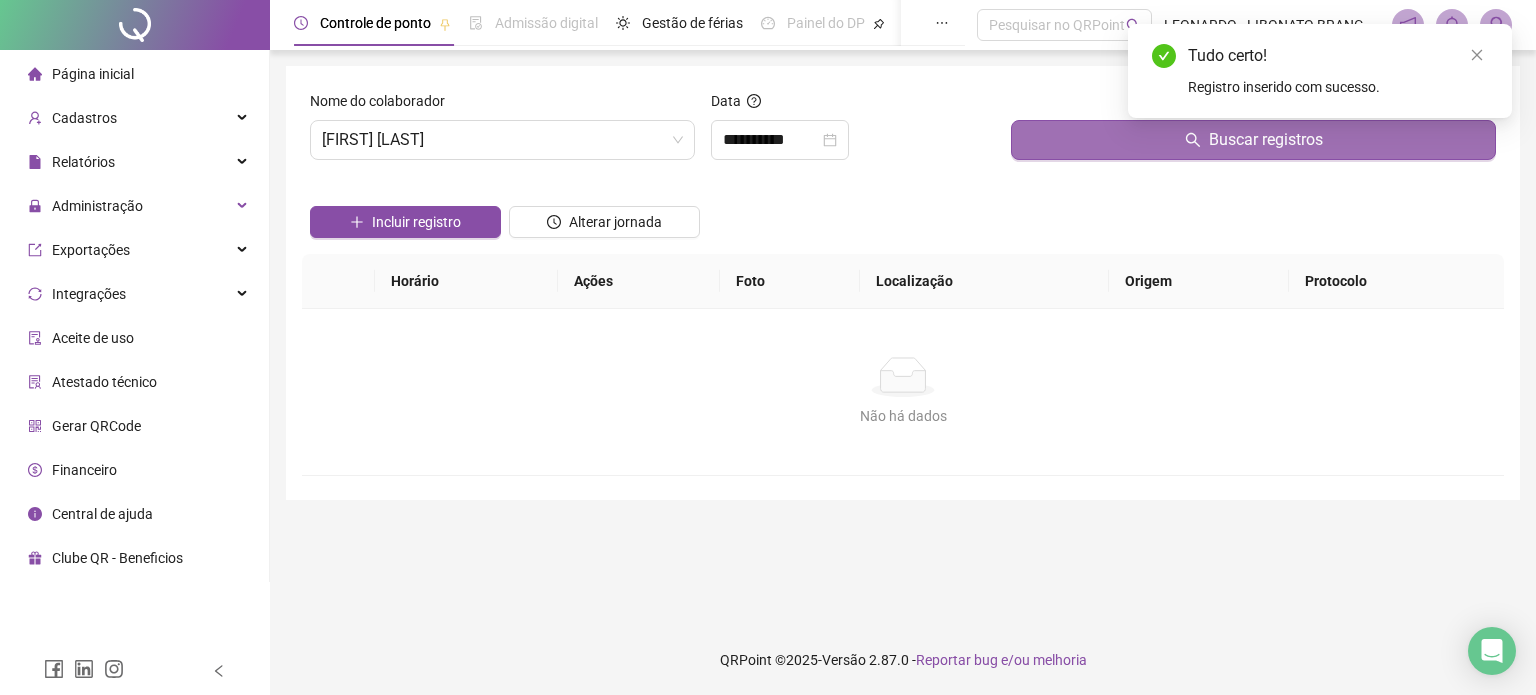 click on "Buscar registros" at bounding box center (1253, 140) 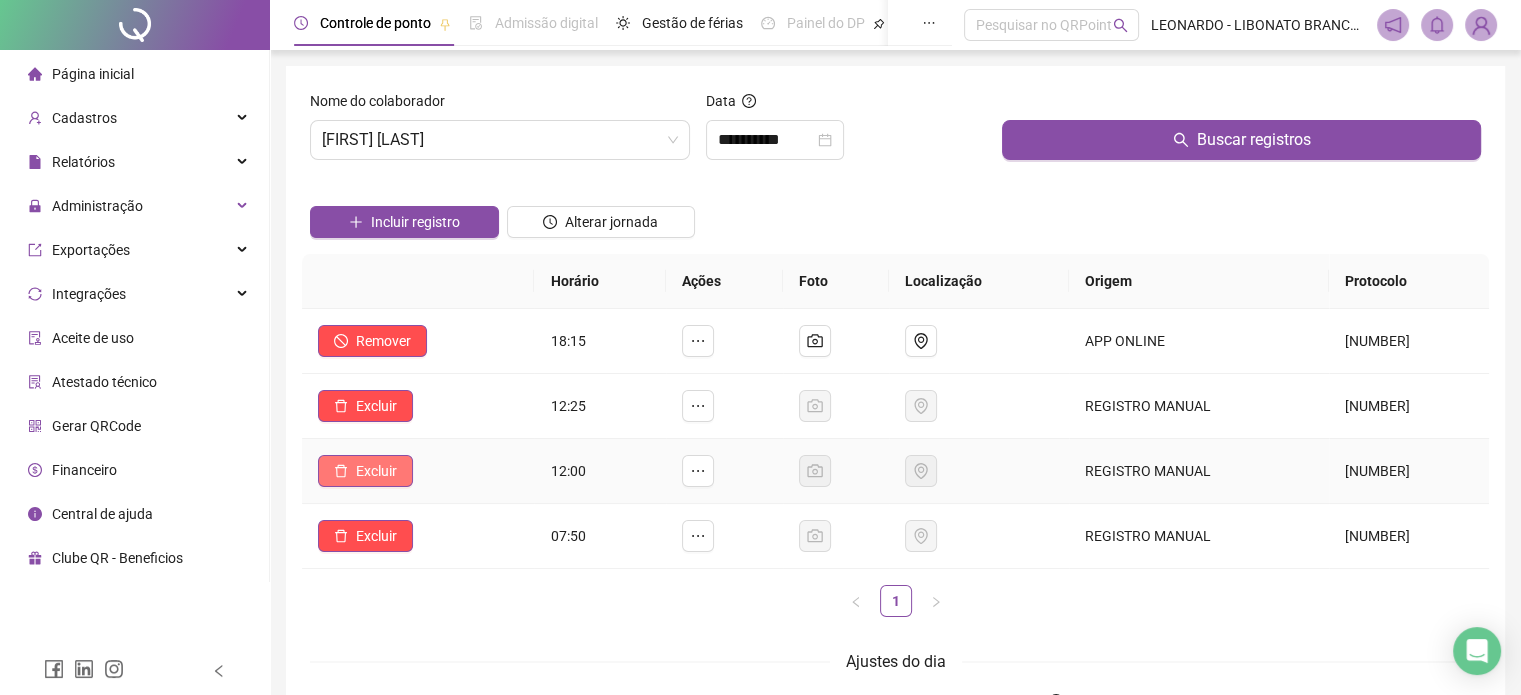 click on "Excluir" at bounding box center [376, 471] 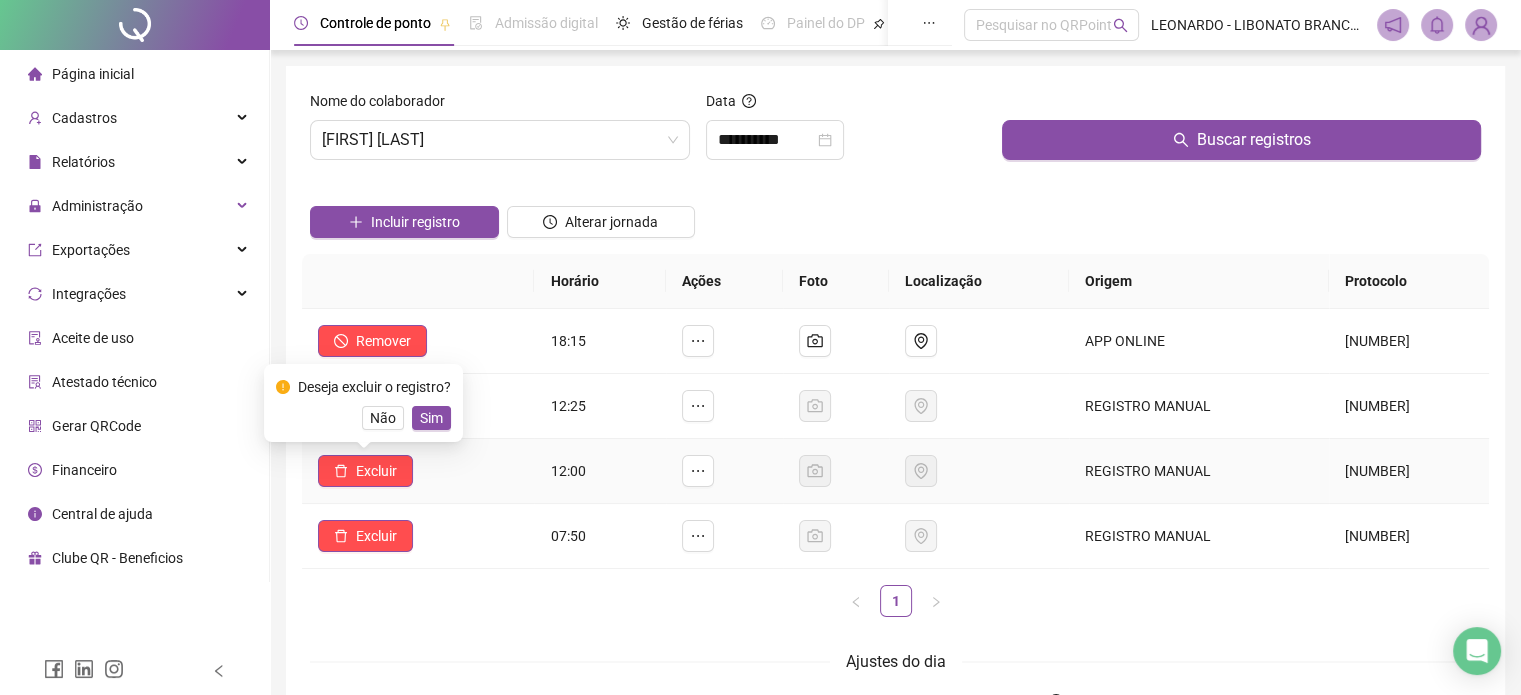click on "Sim" at bounding box center [431, 418] 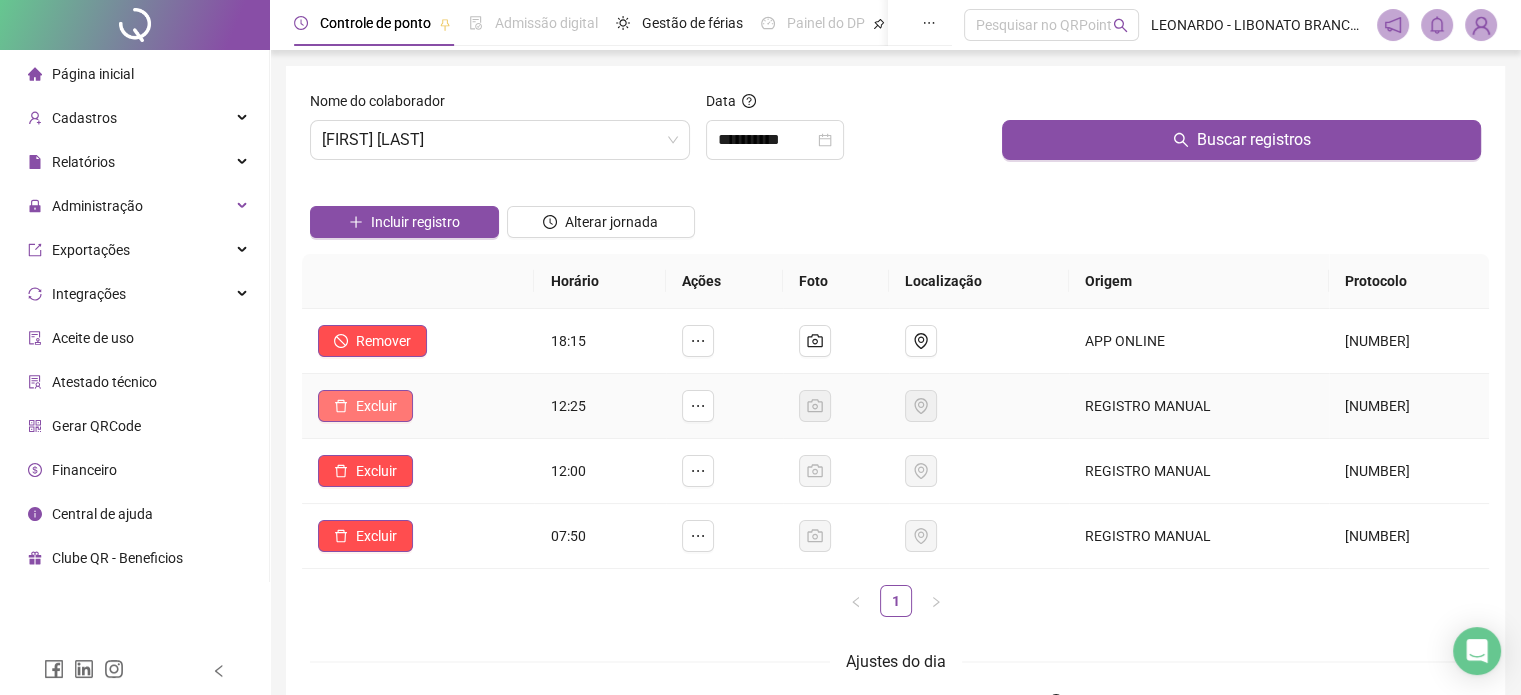 click on "Excluir" at bounding box center (376, 406) 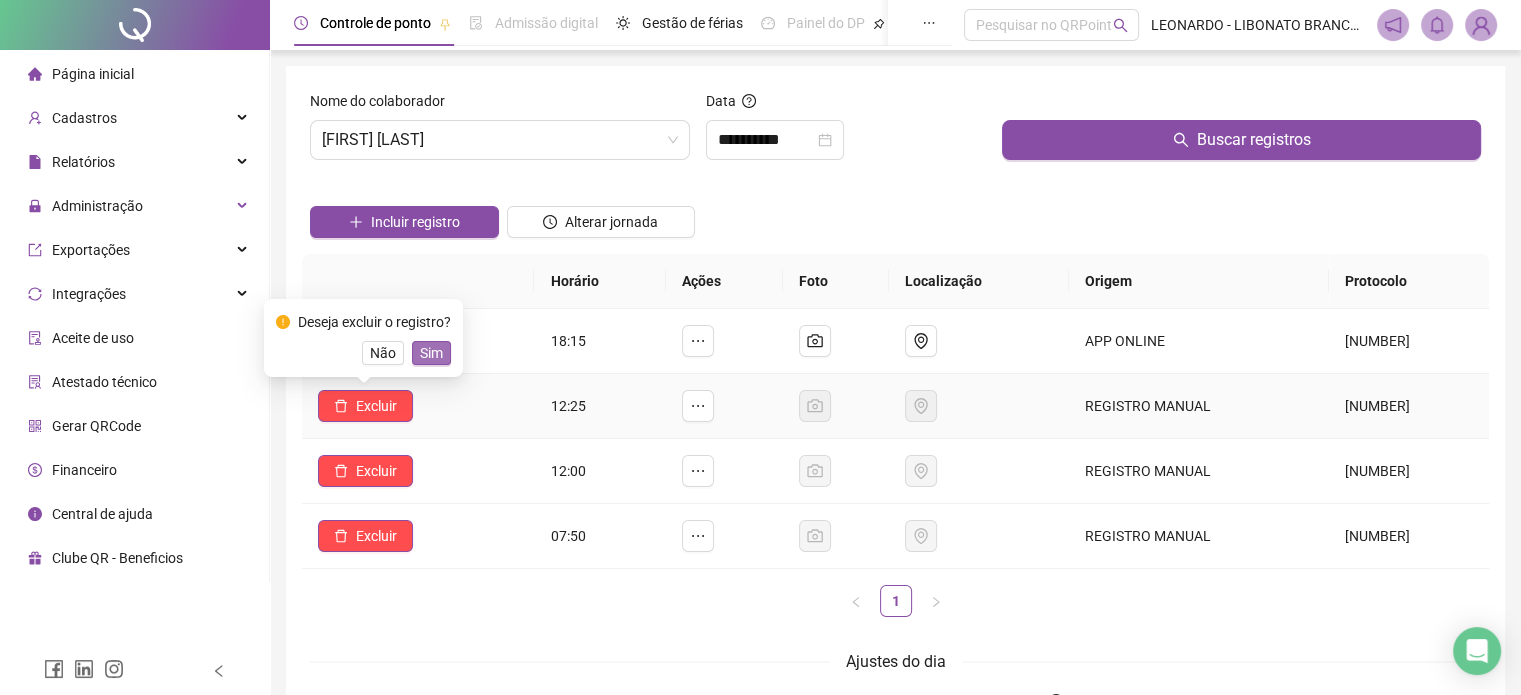 click on "Sim" at bounding box center (431, 353) 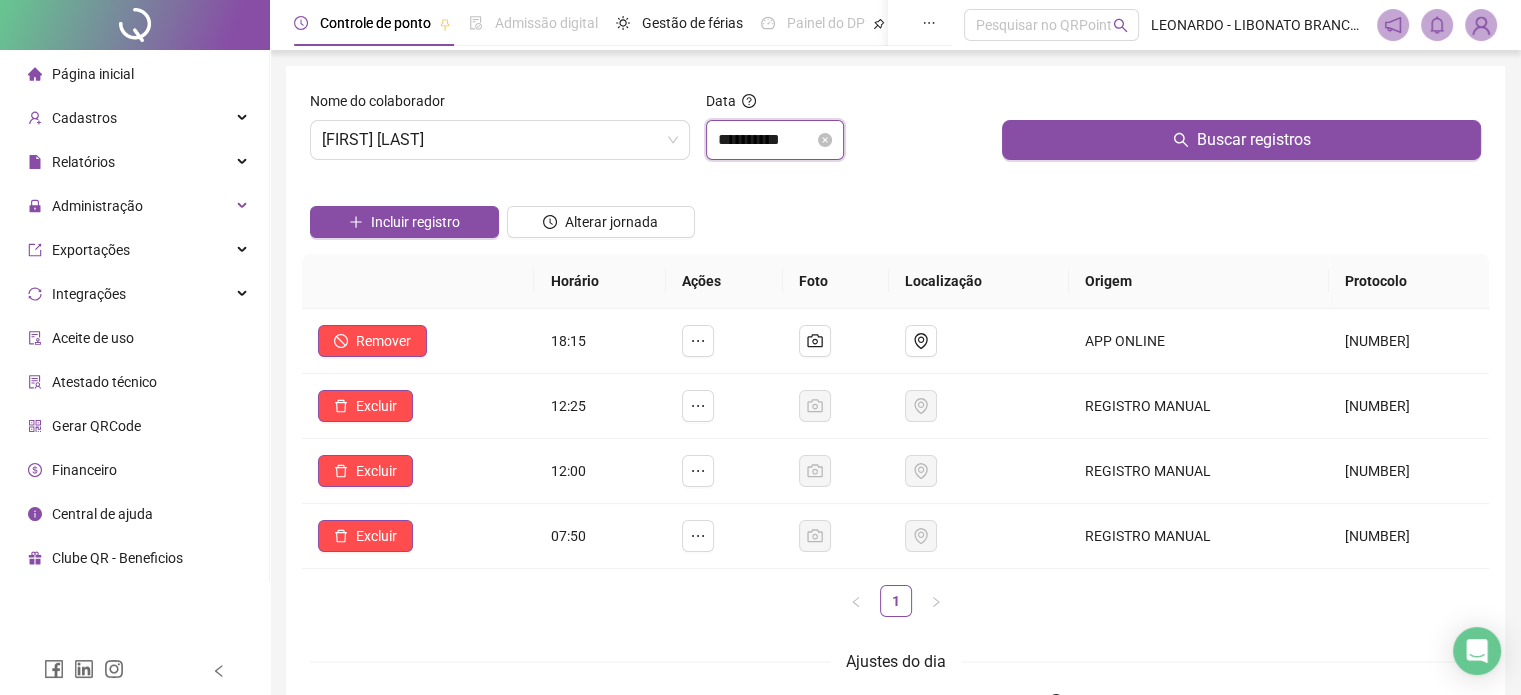 click on "**********" at bounding box center [766, 140] 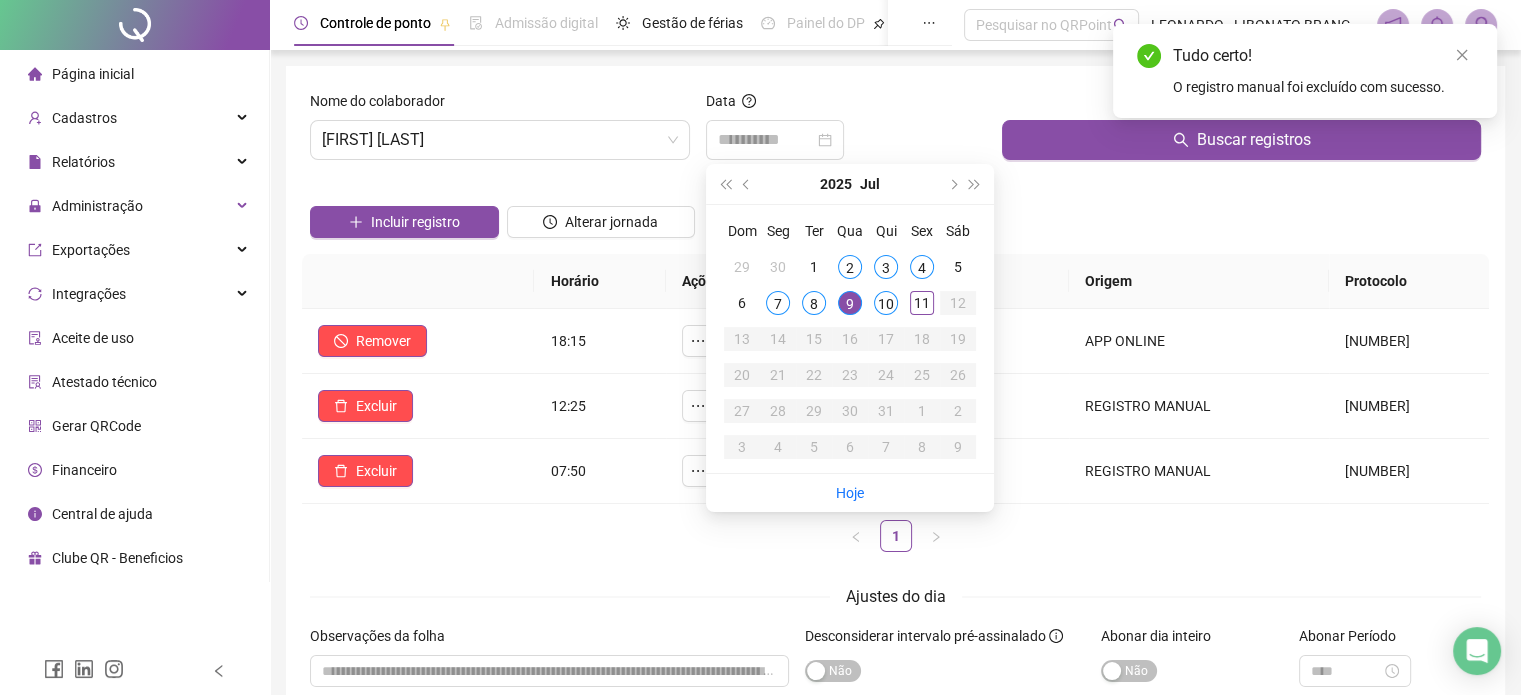 click on "8" at bounding box center (814, 303) 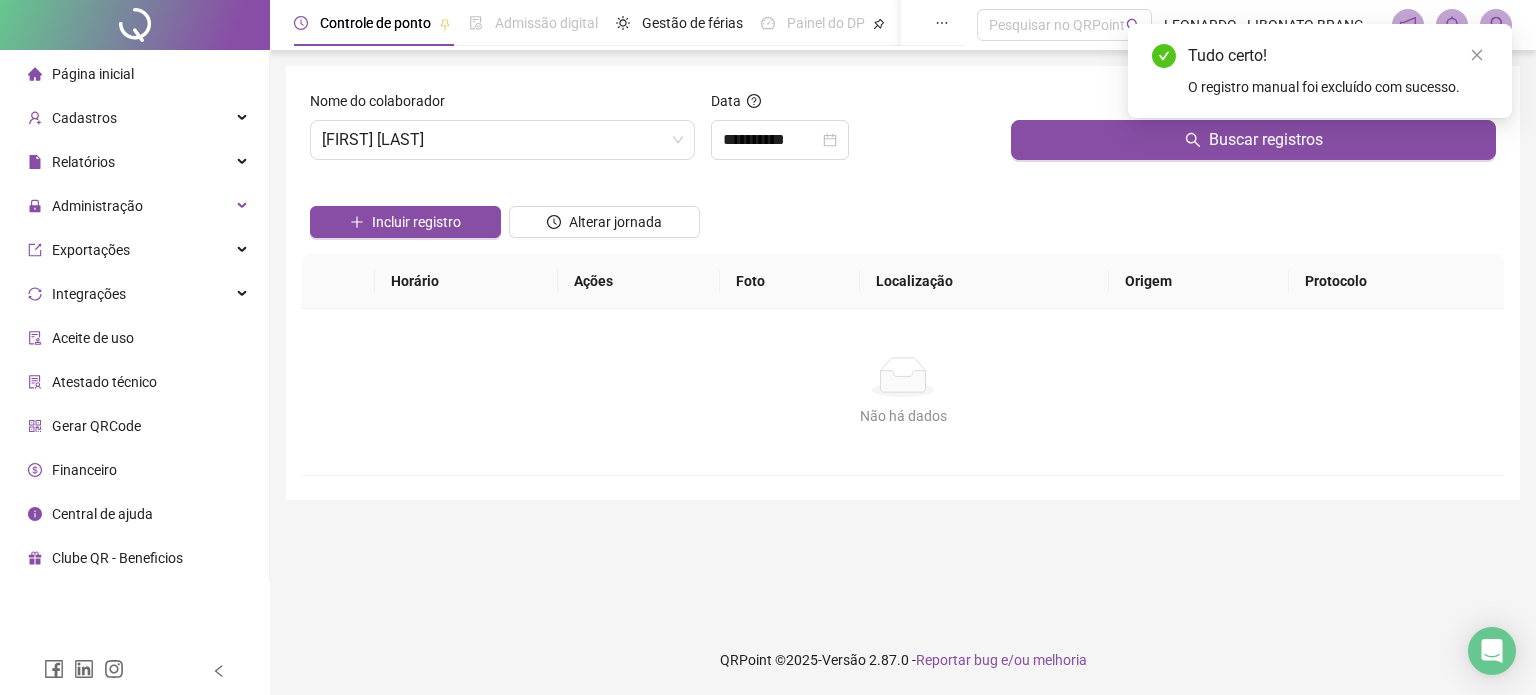 click at bounding box center (1253, 105) 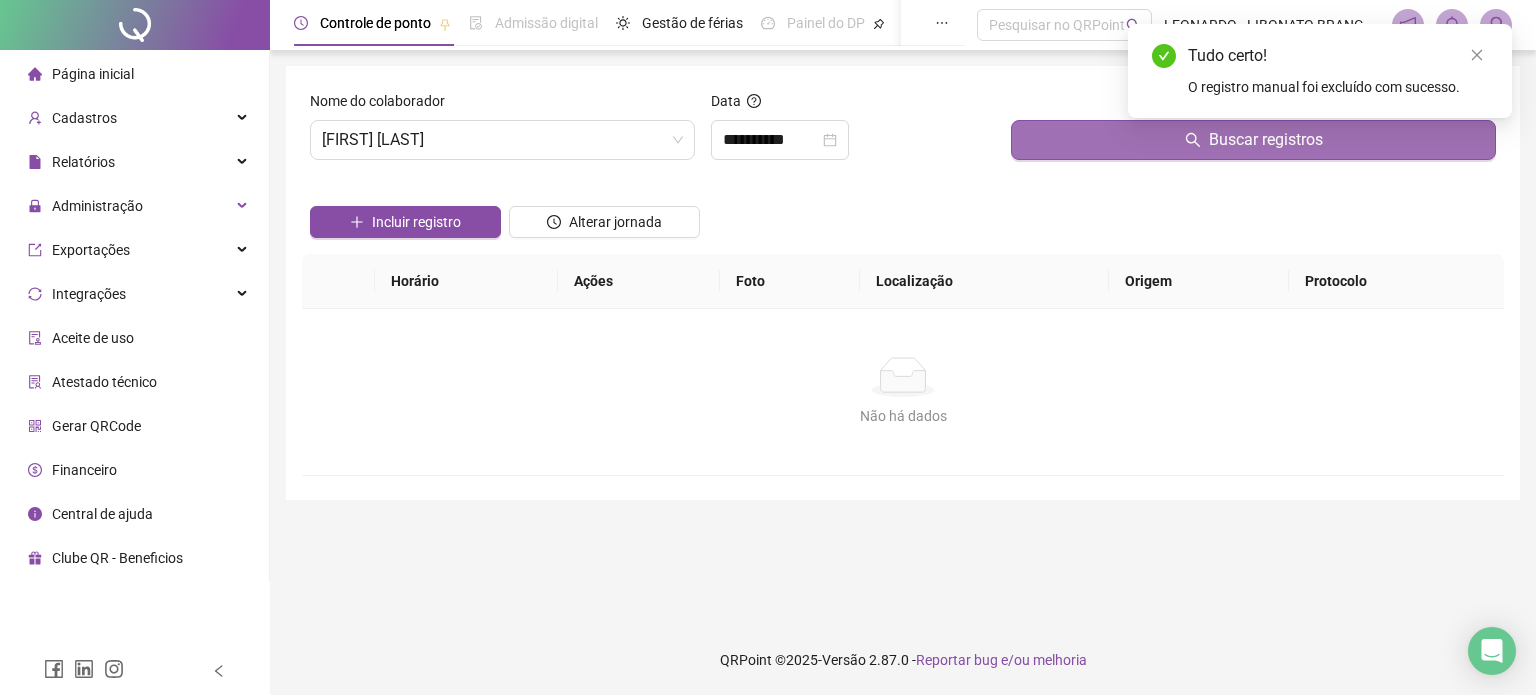 click on "Buscar registros" at bounding box center [1253, 140] 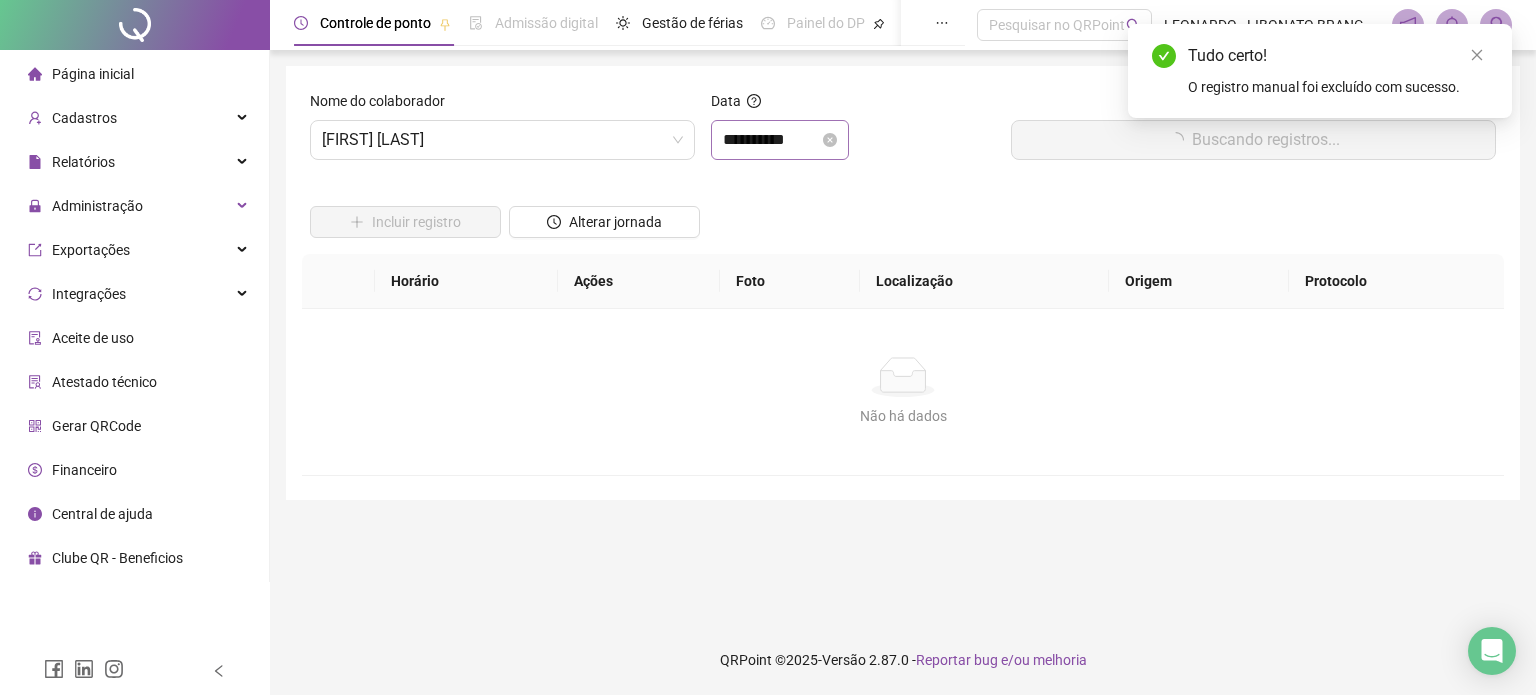 click on "**********" at bounding box center (780, 140) 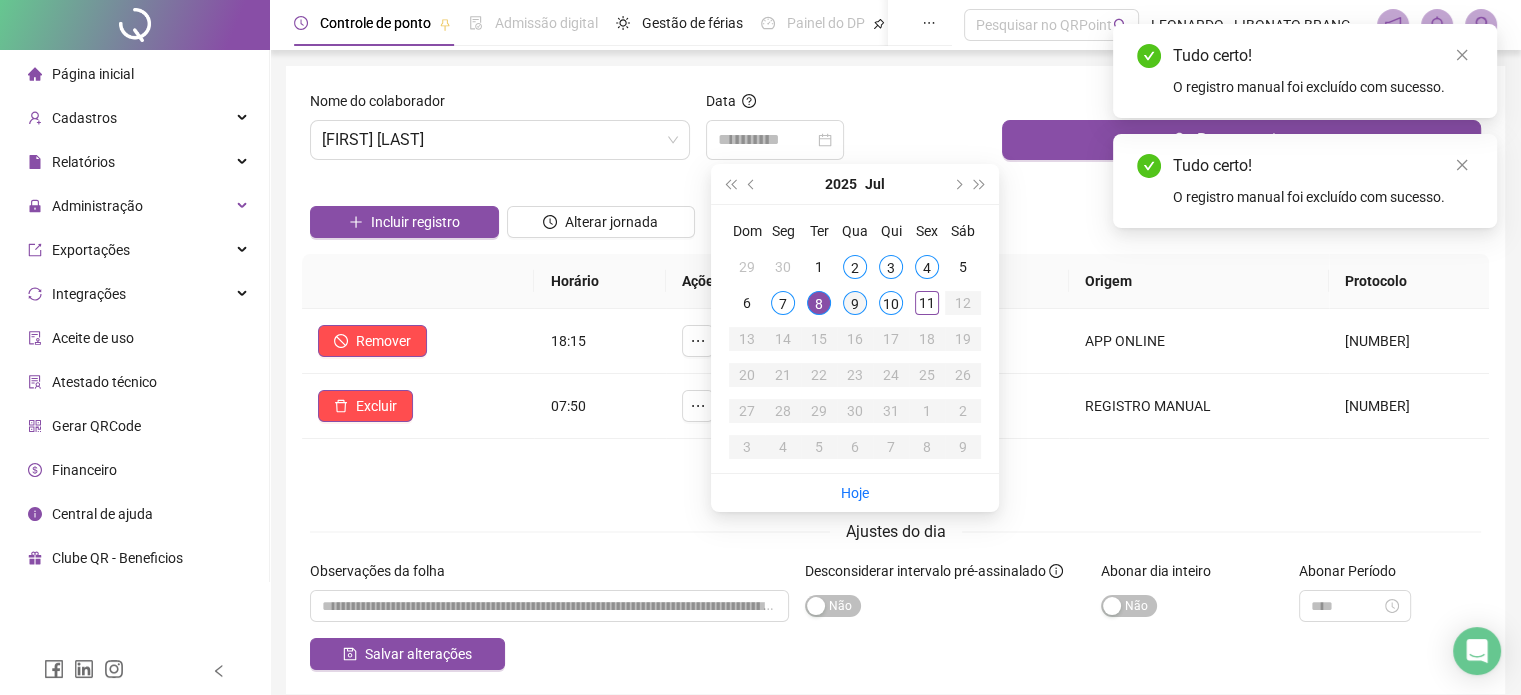 click on "9" at bounding box center [855, 303] 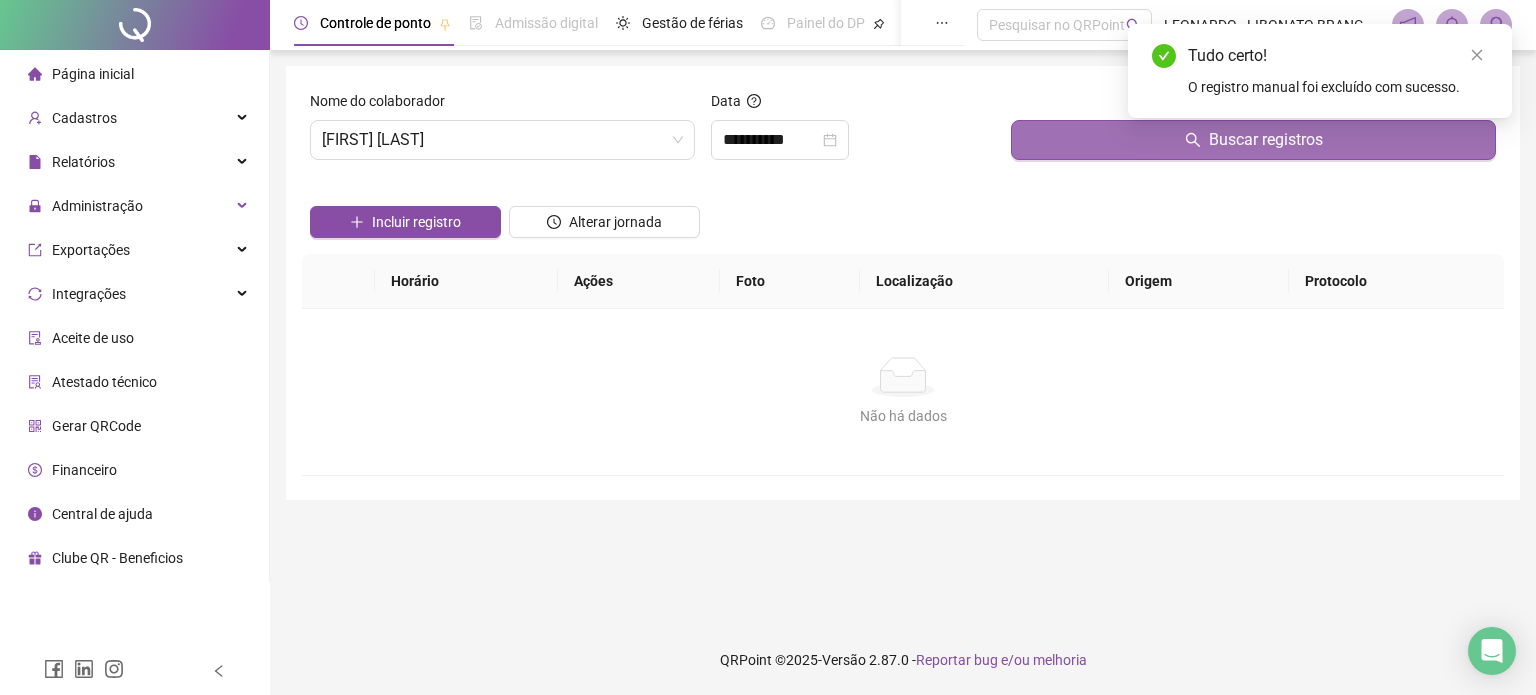 click on "Buscar registros" at bounding box center (1253, 140) 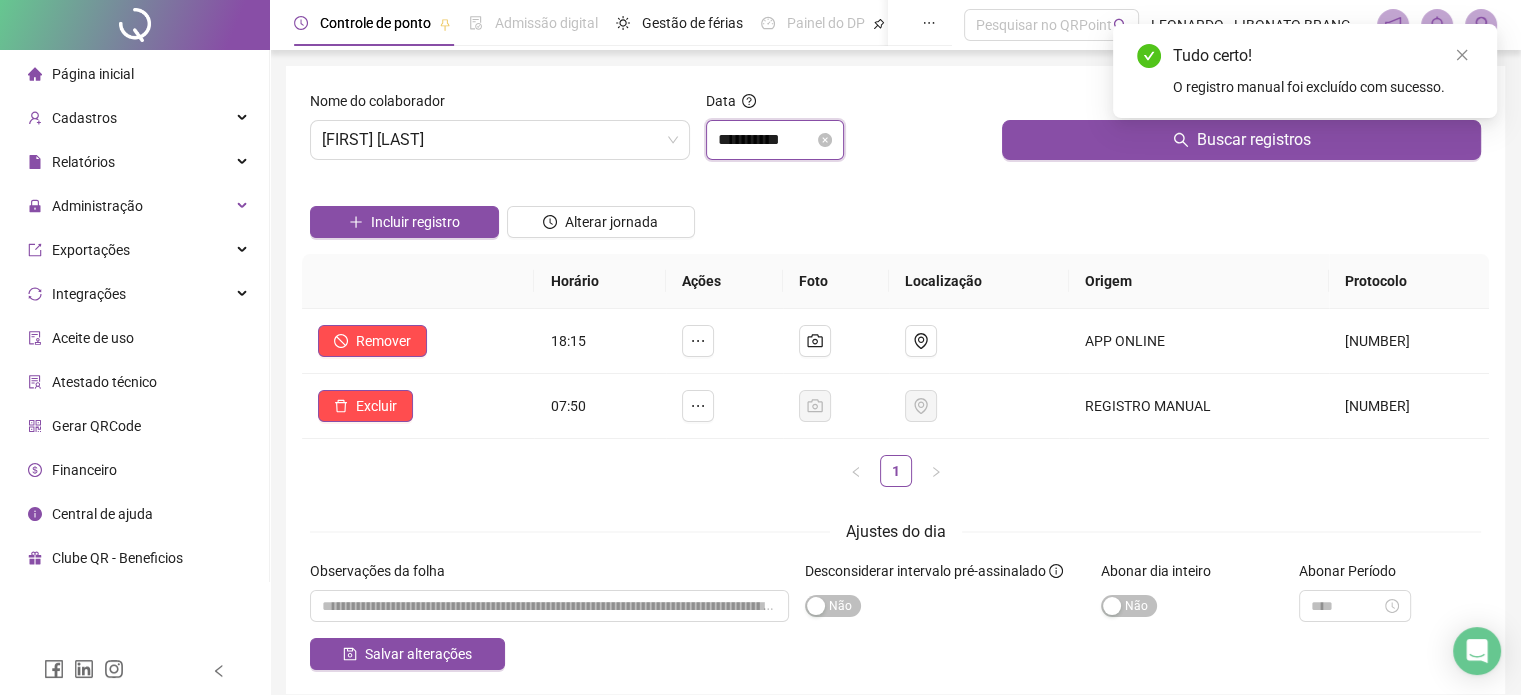 click on "**********" at bounding box center [766, 140] 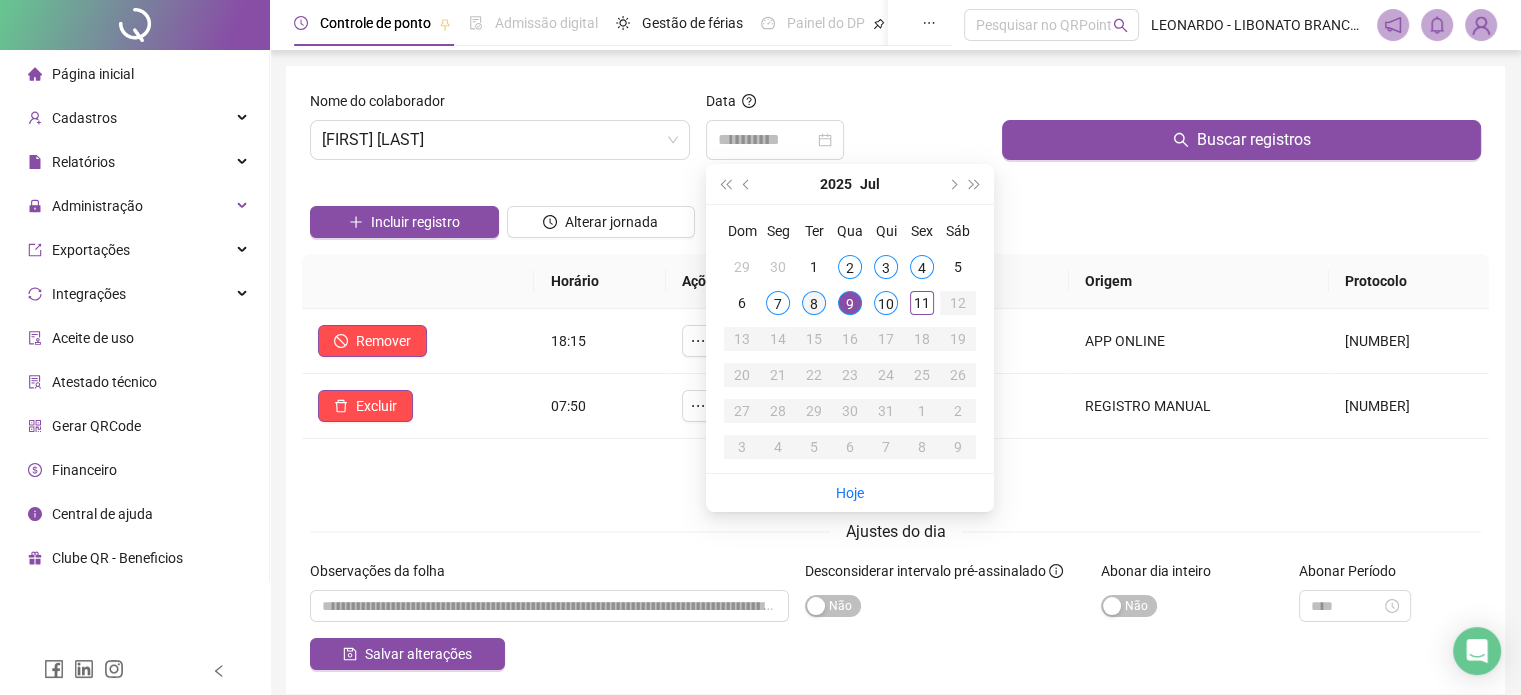 click on "8" at bounding box center [814, 303] 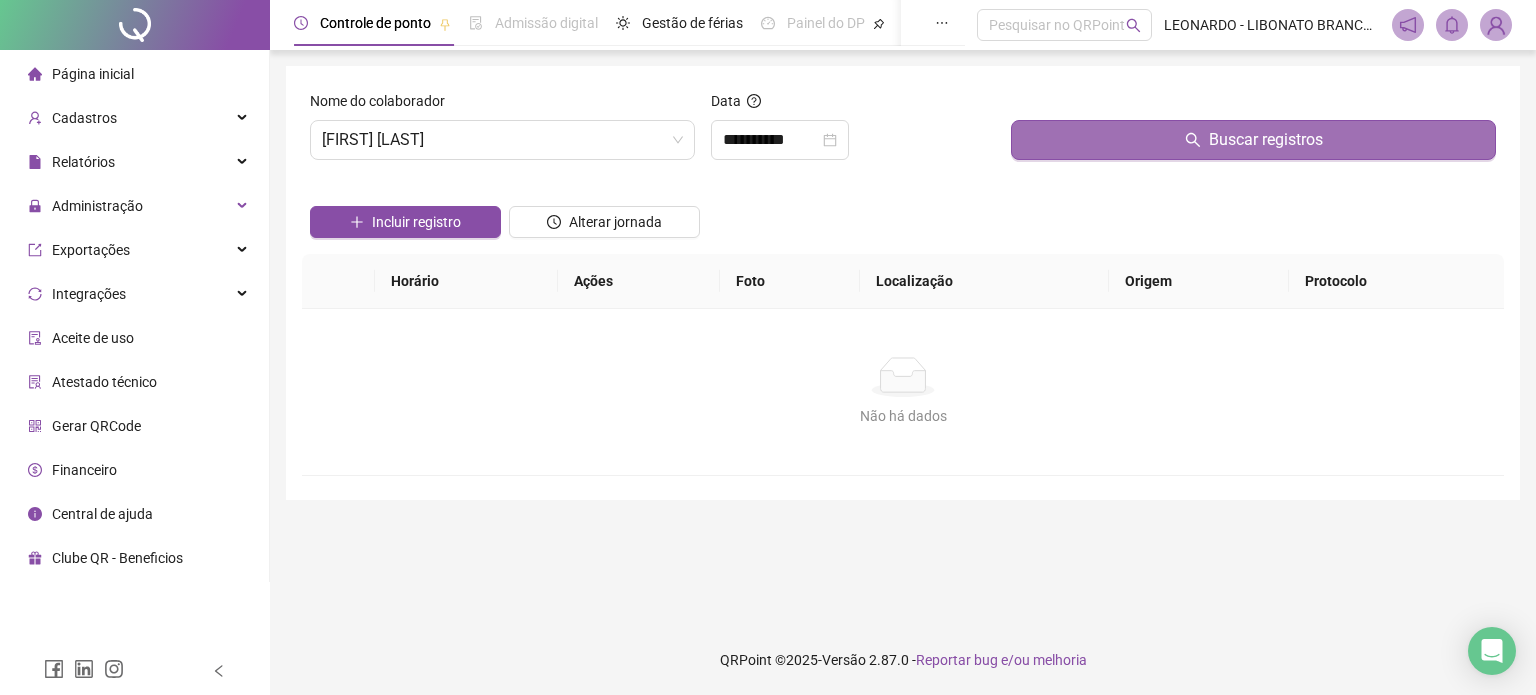 click on "Buscar registros" at bounding box center (1253, 140) 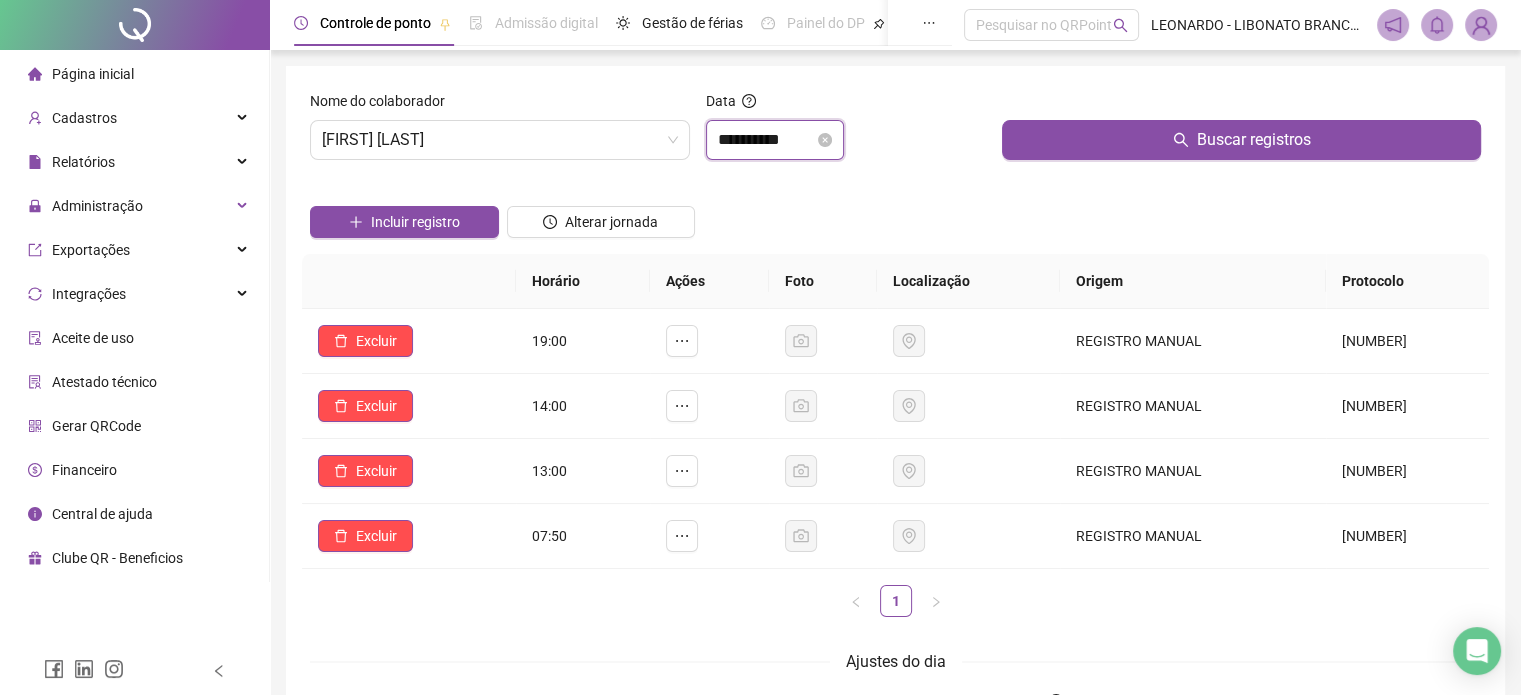 click on "**********" at bounding box center (766, 140) 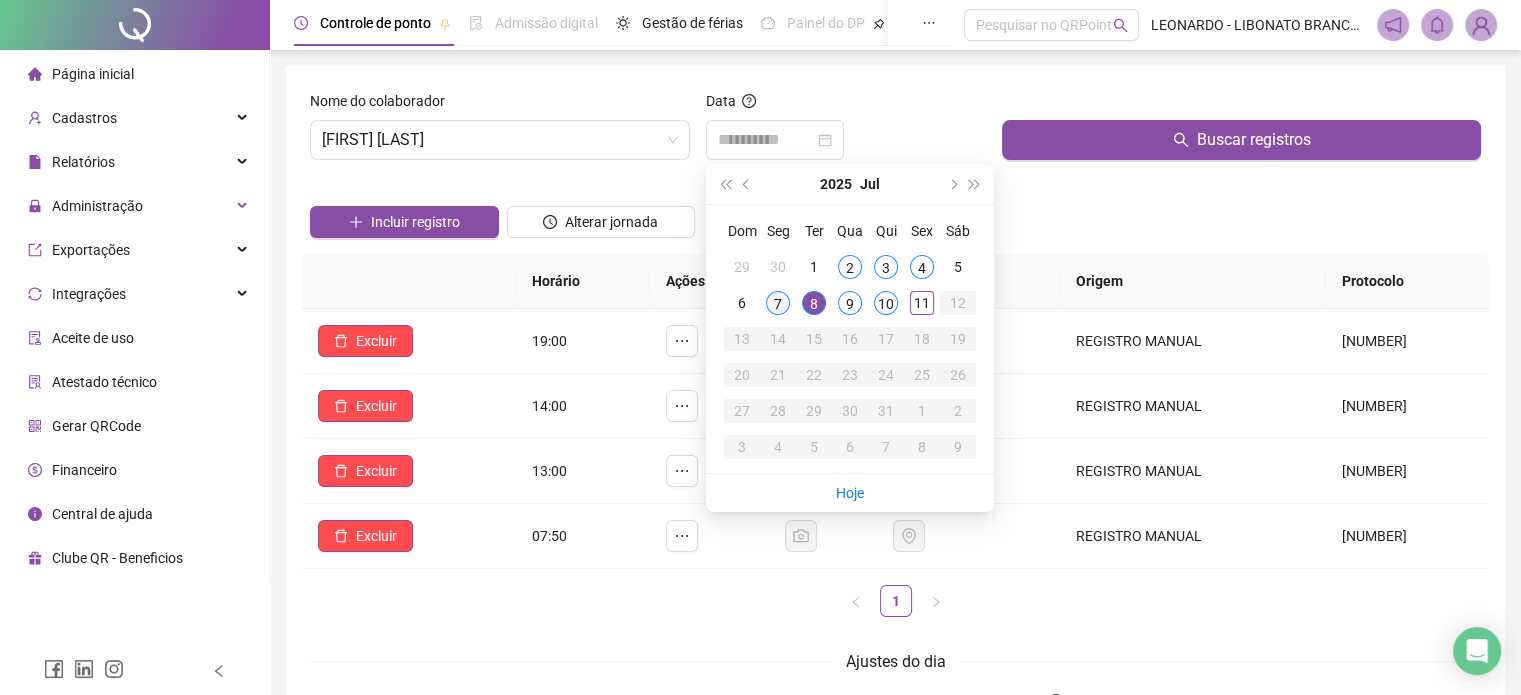 click on "7" at bounding box center (778, 303) 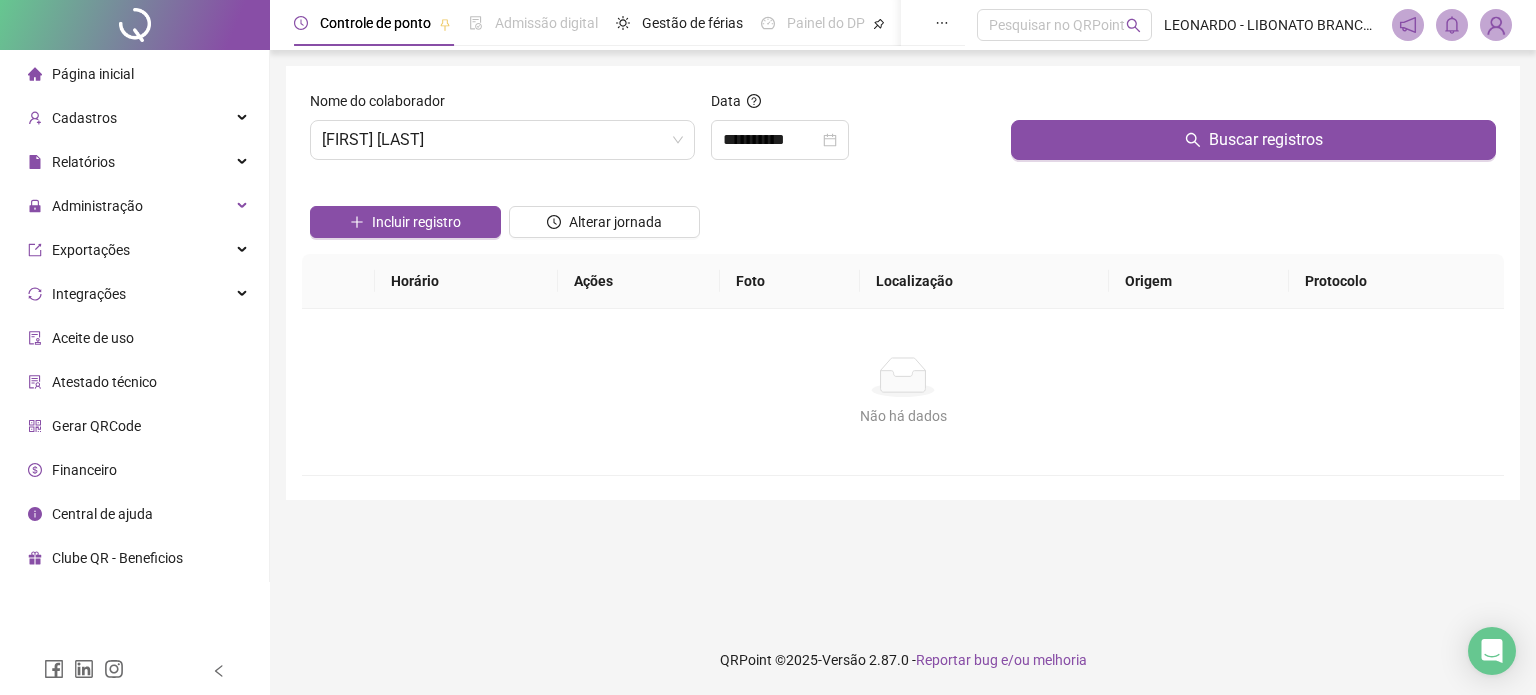 click on "Buscar registros" at bounding box center [1253, 133] 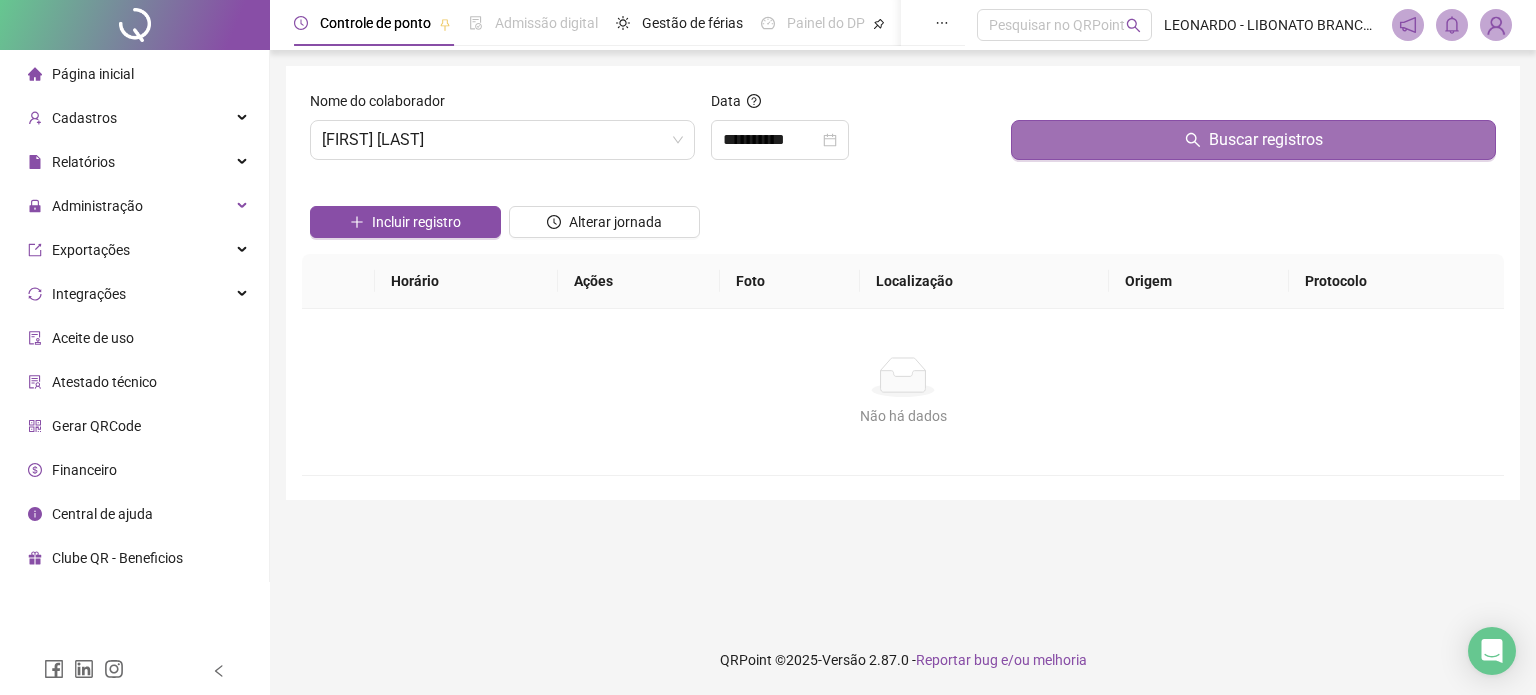 click on "Buscar registros" at bounding box center [1253, 140] 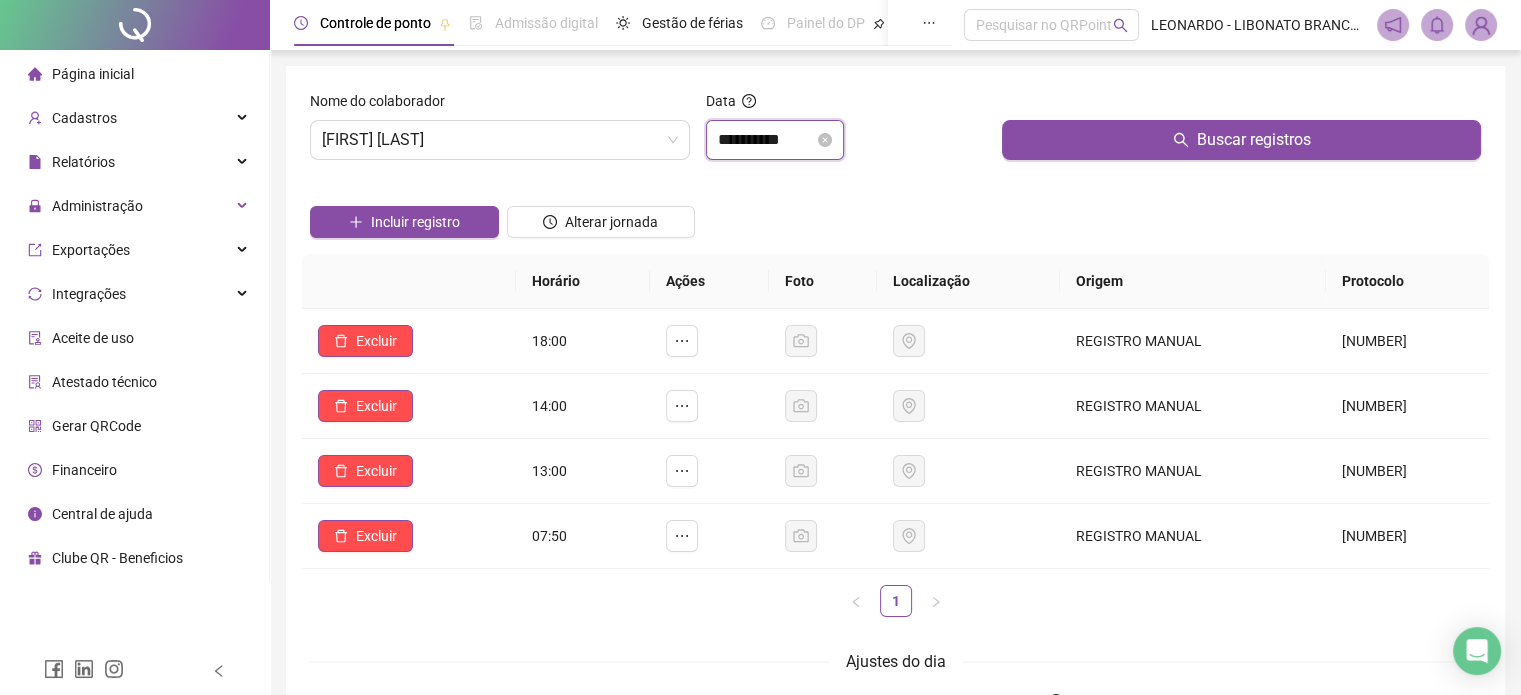 click on "**********" at bounding box center [766, 140] 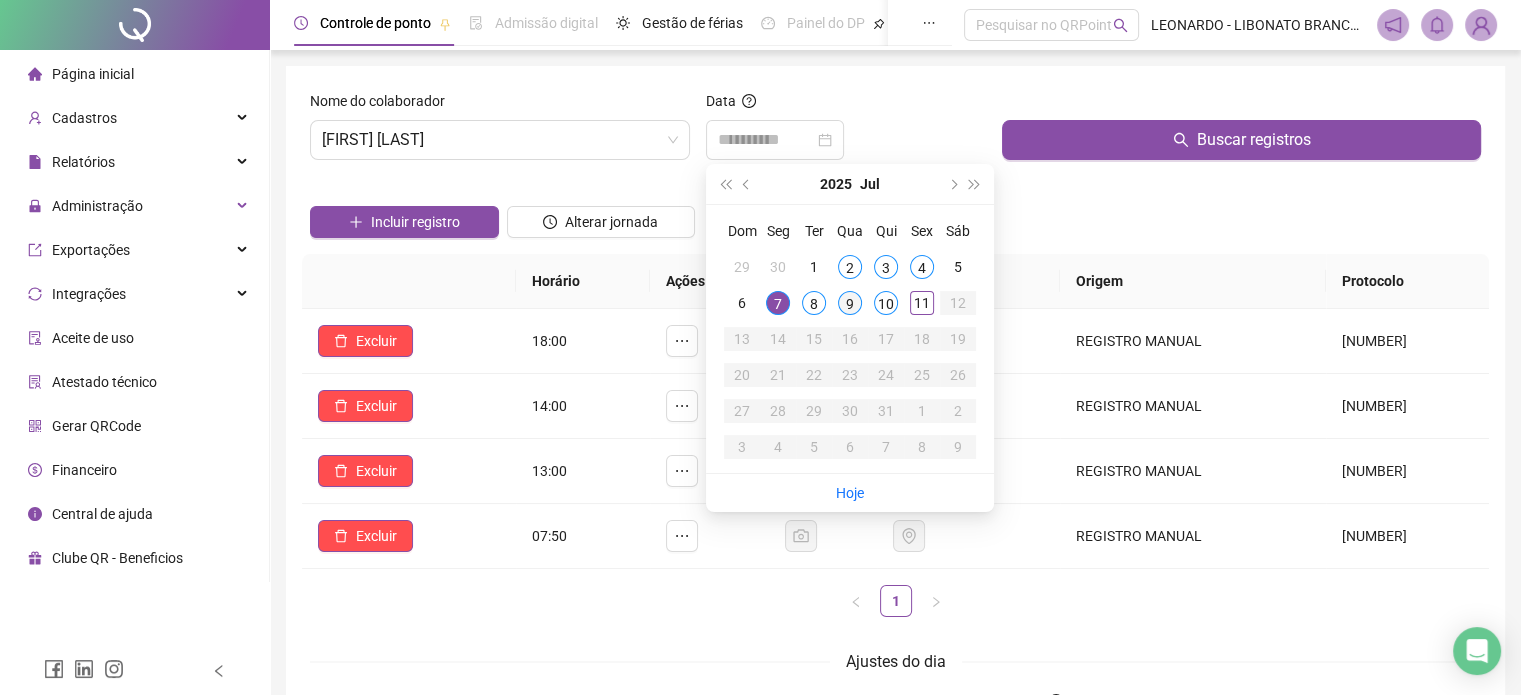click on "9" at bounding box center (850, 303) 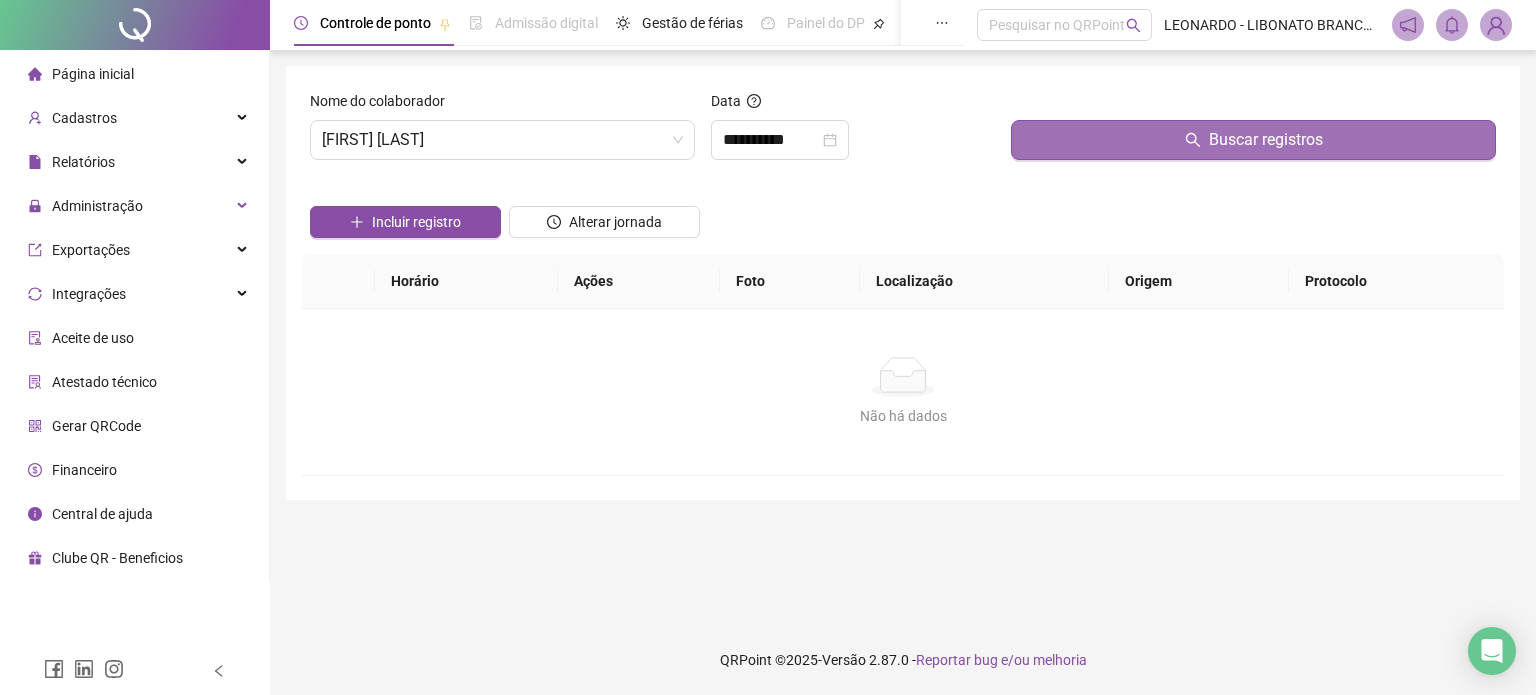 click on "Buscar registros" at bounding box center (1253, 140) 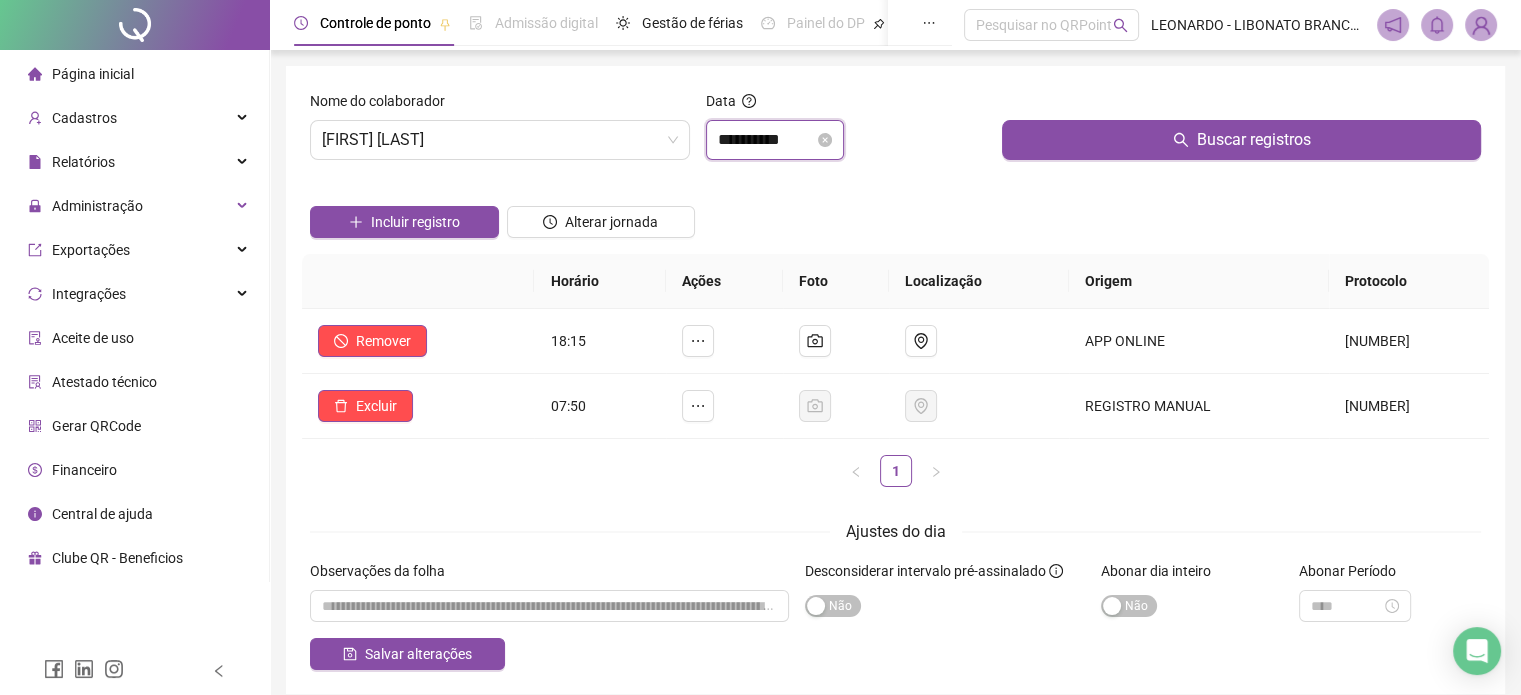 click on "**********" at bounding box center (766, 140) 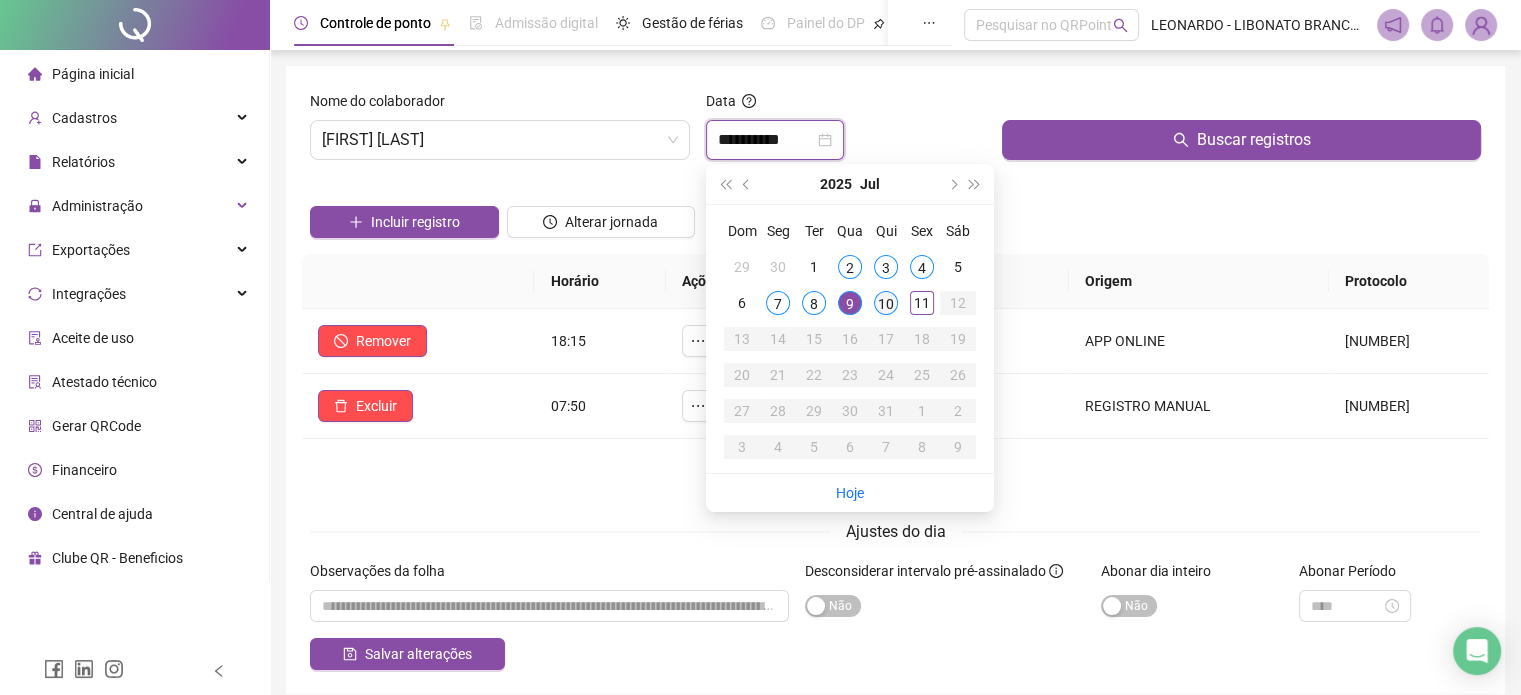 type on "**********" 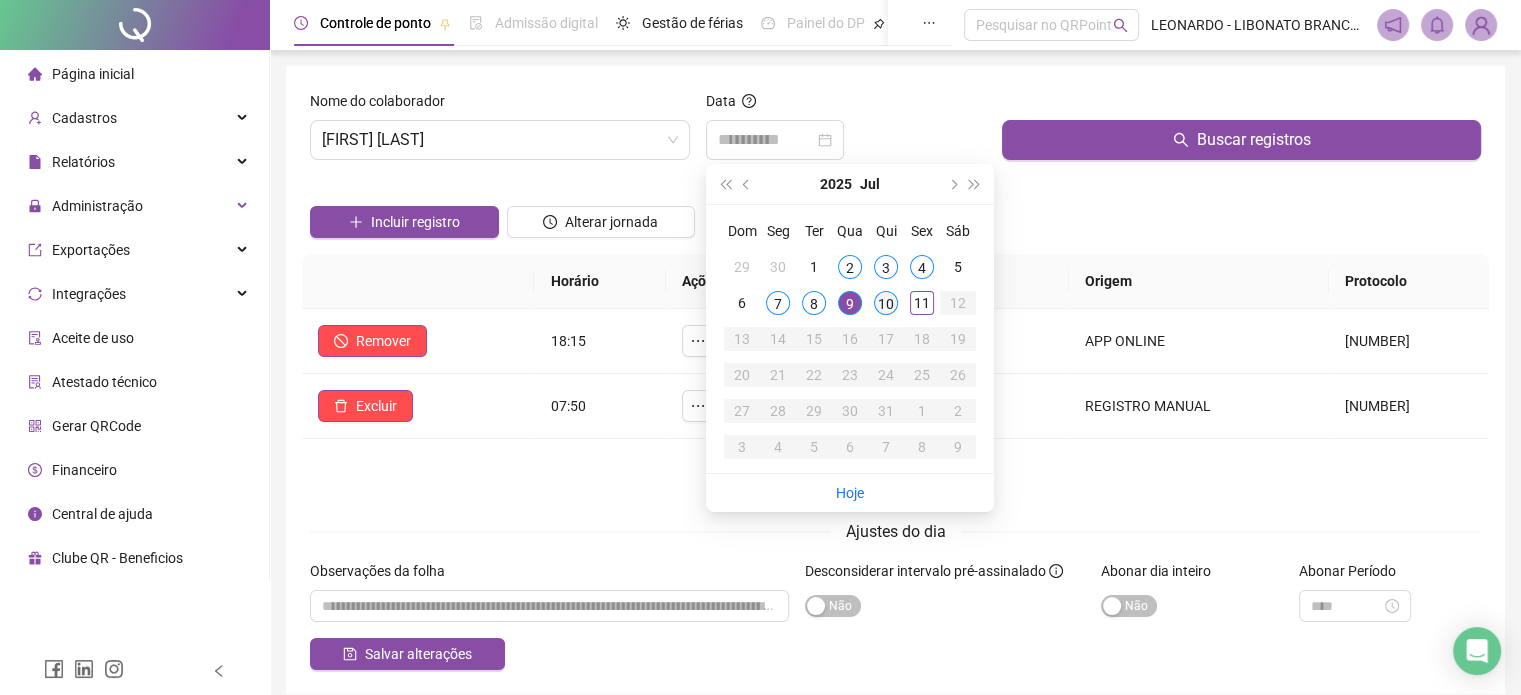 click on "10" at bounding box center [886, 303] 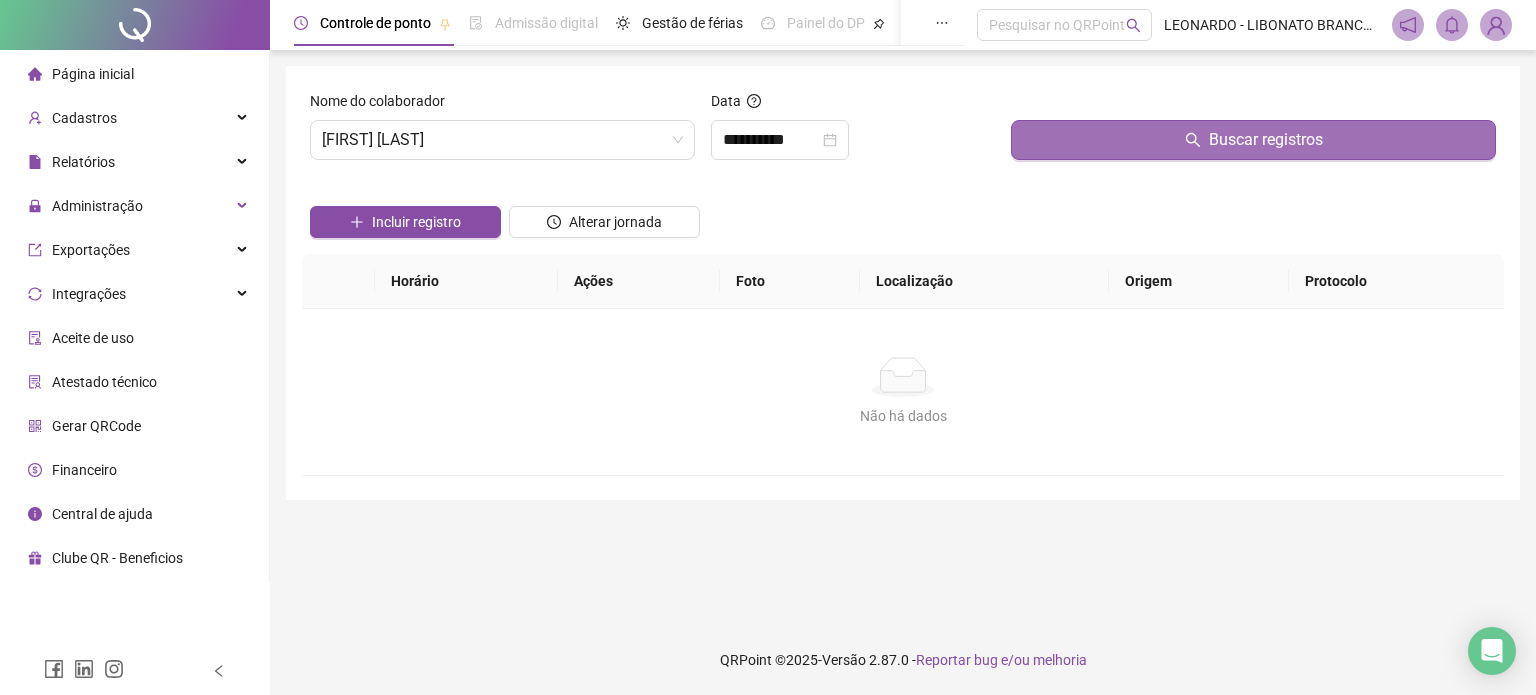 click on "Buscar registros" at bounding box center [1253, 140] 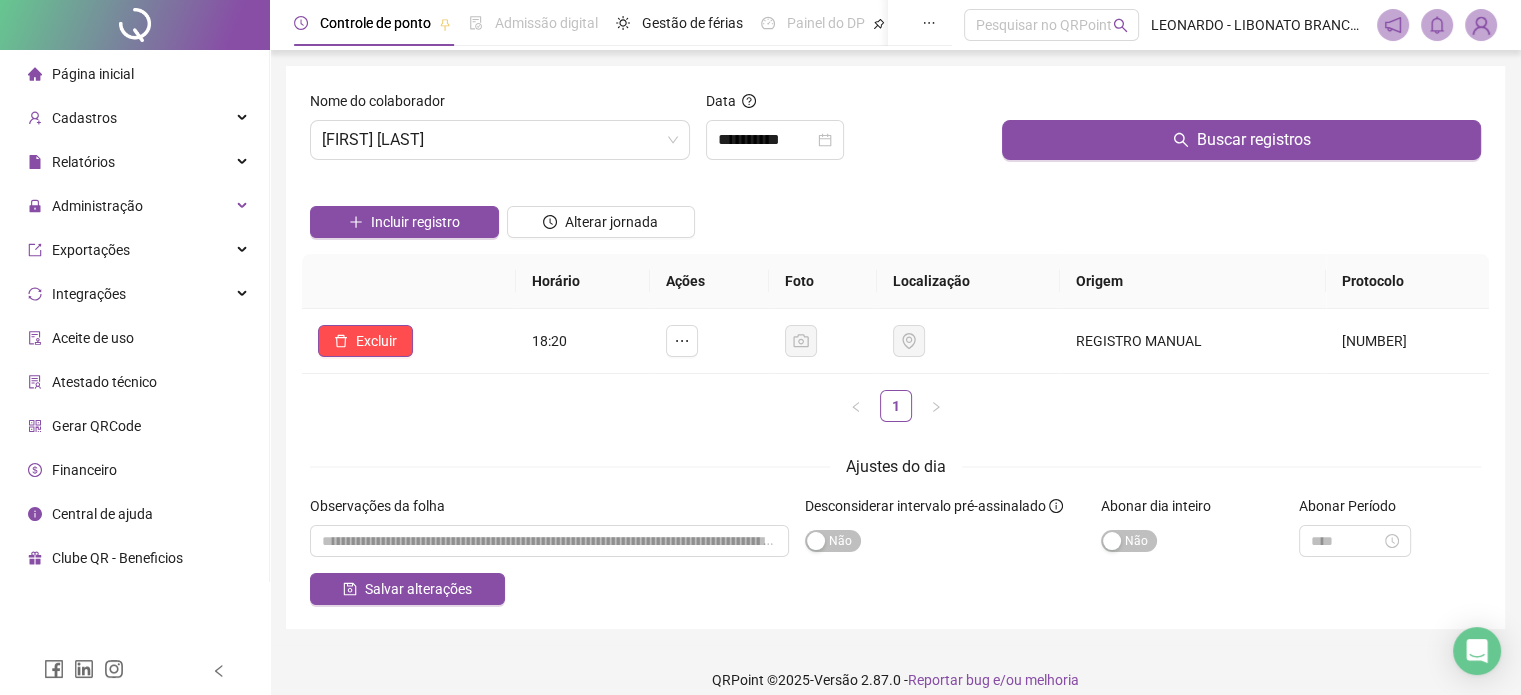 click at bounding box center (404, 191) 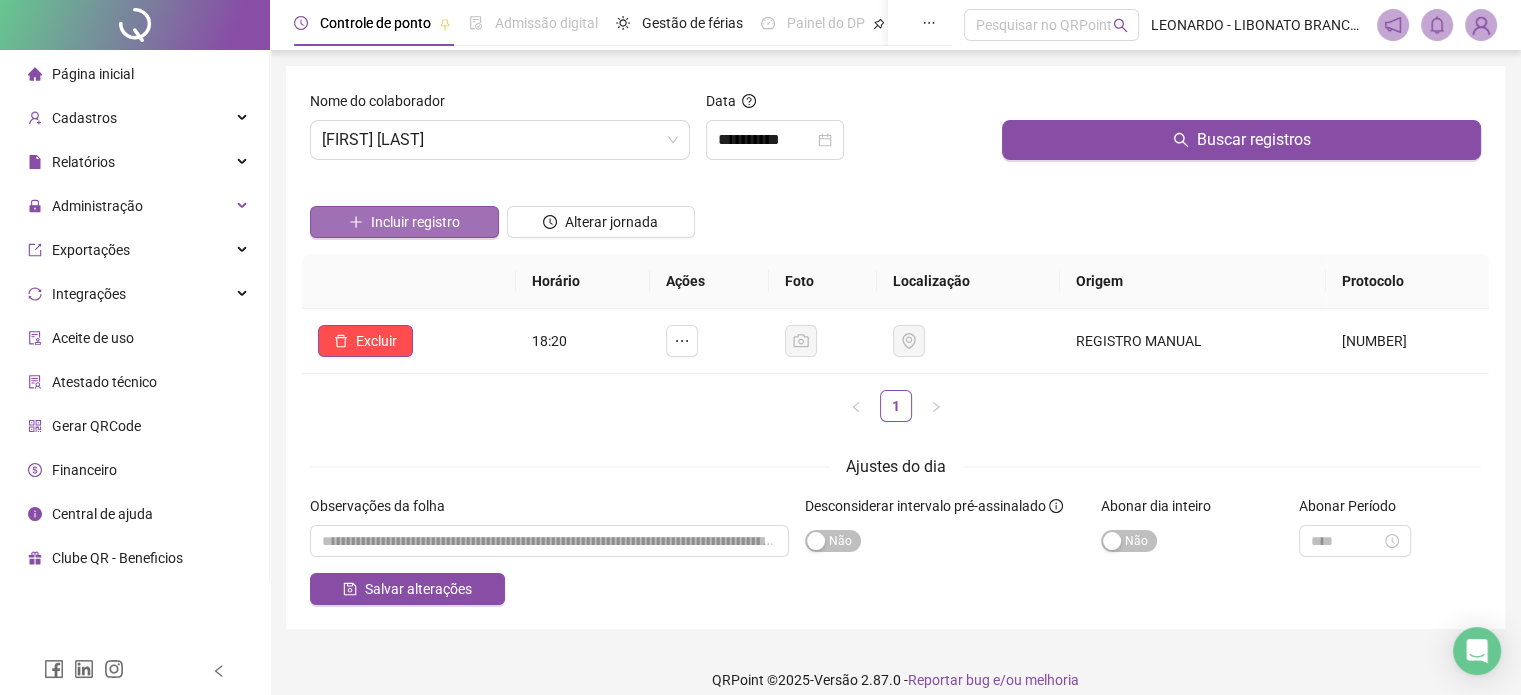 click on "Incluir registro" at bounding box center (415, 222) 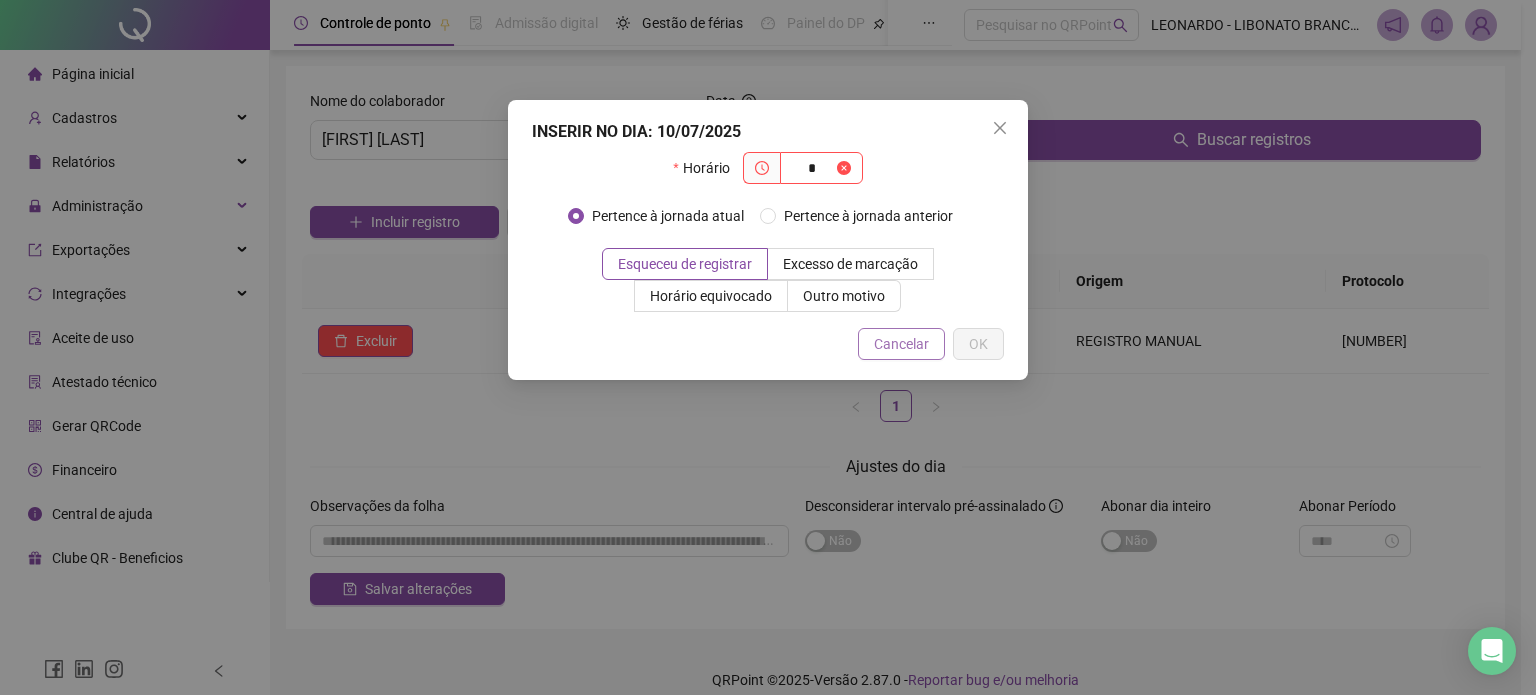 type on "*" 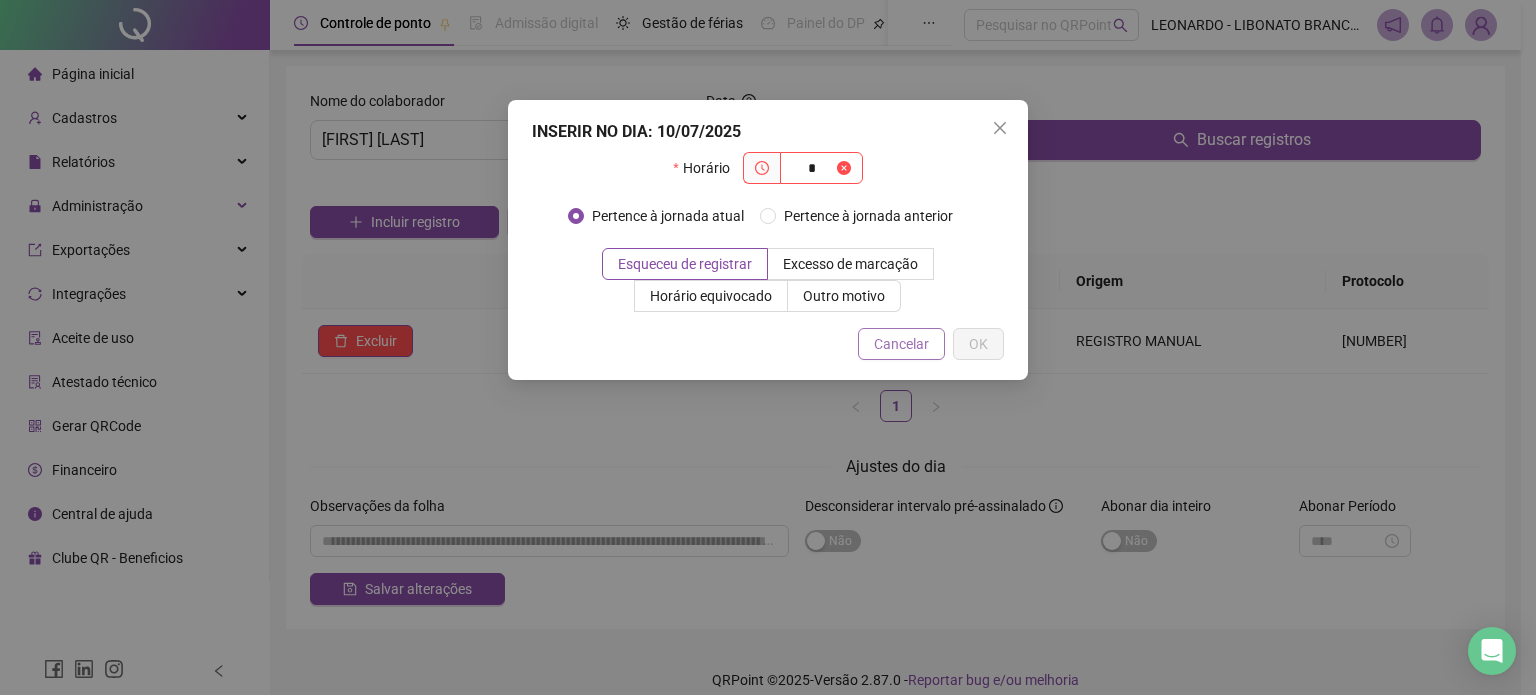 click on "Cancelar" at bounding box center (901, 344) 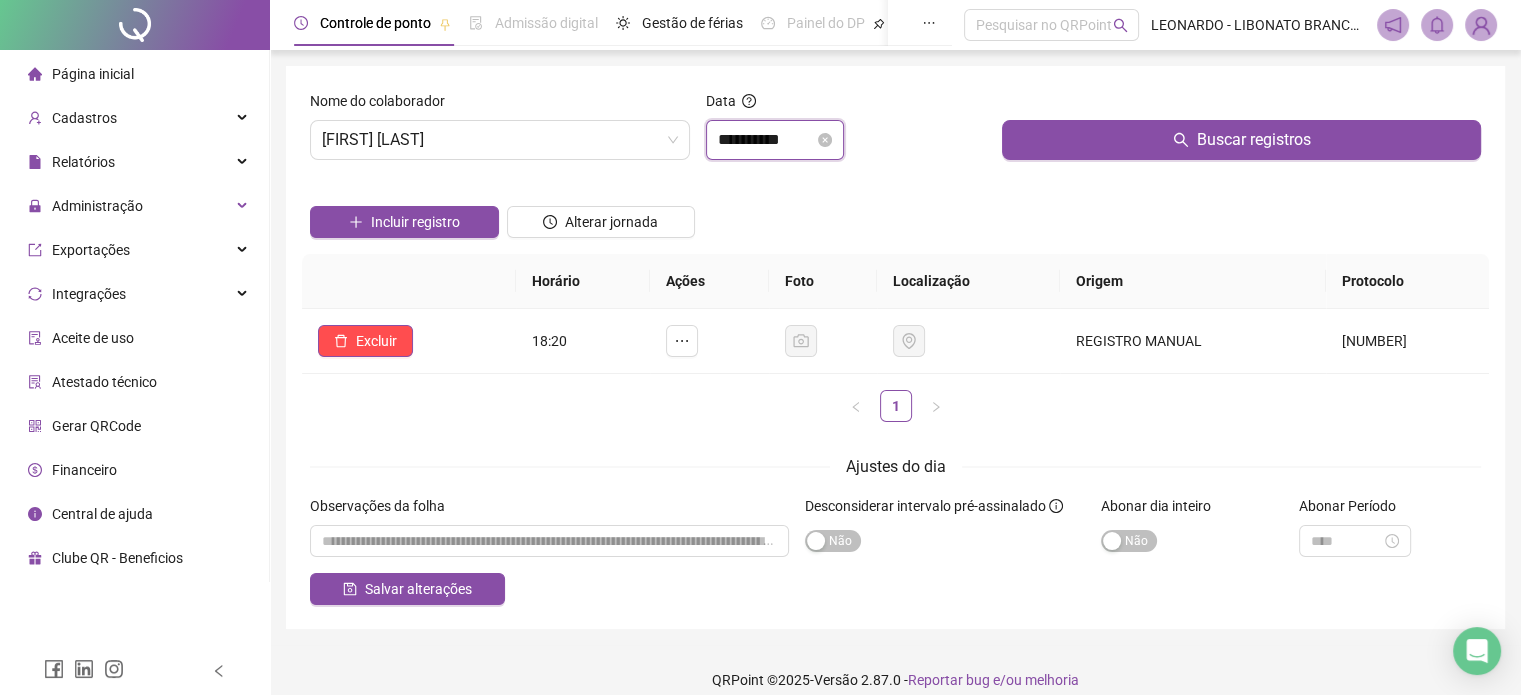 click on "**********" at bounding box center (766, 140) 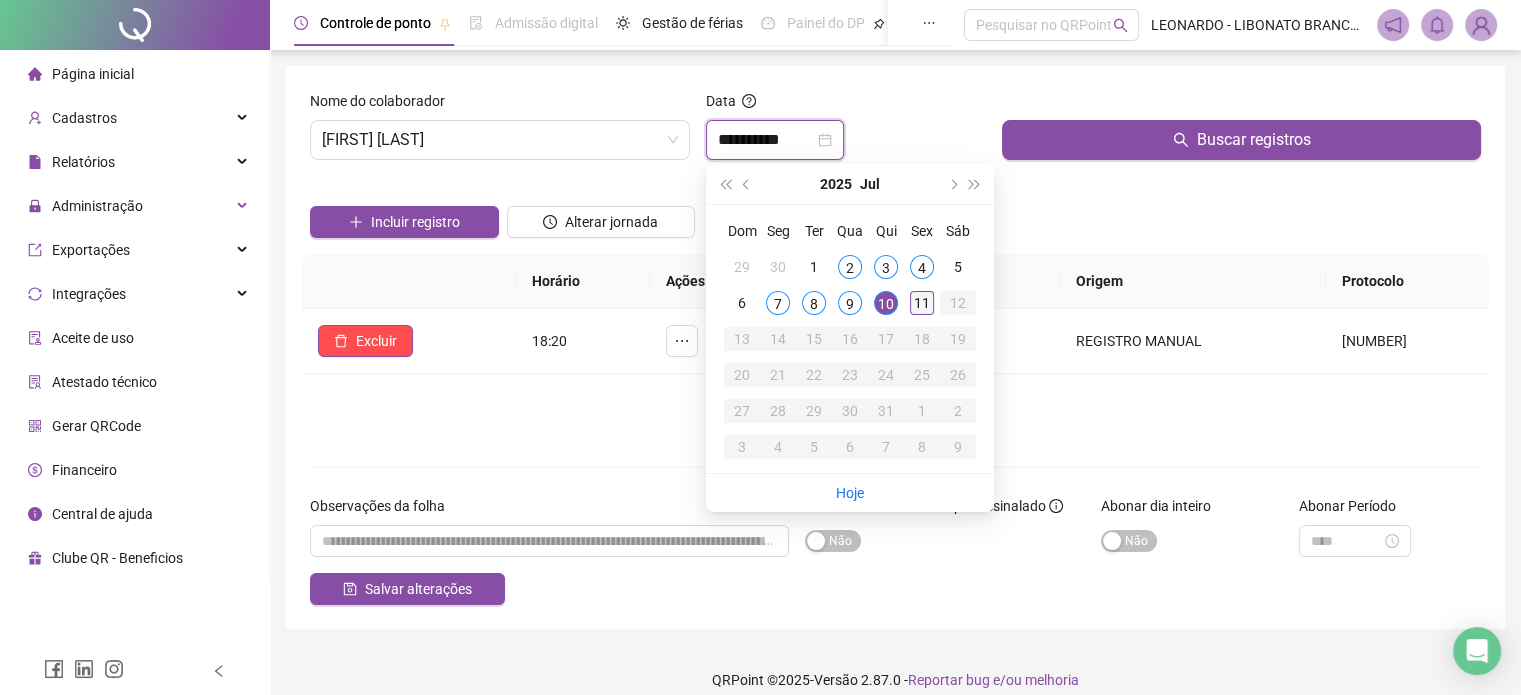type on "**********" 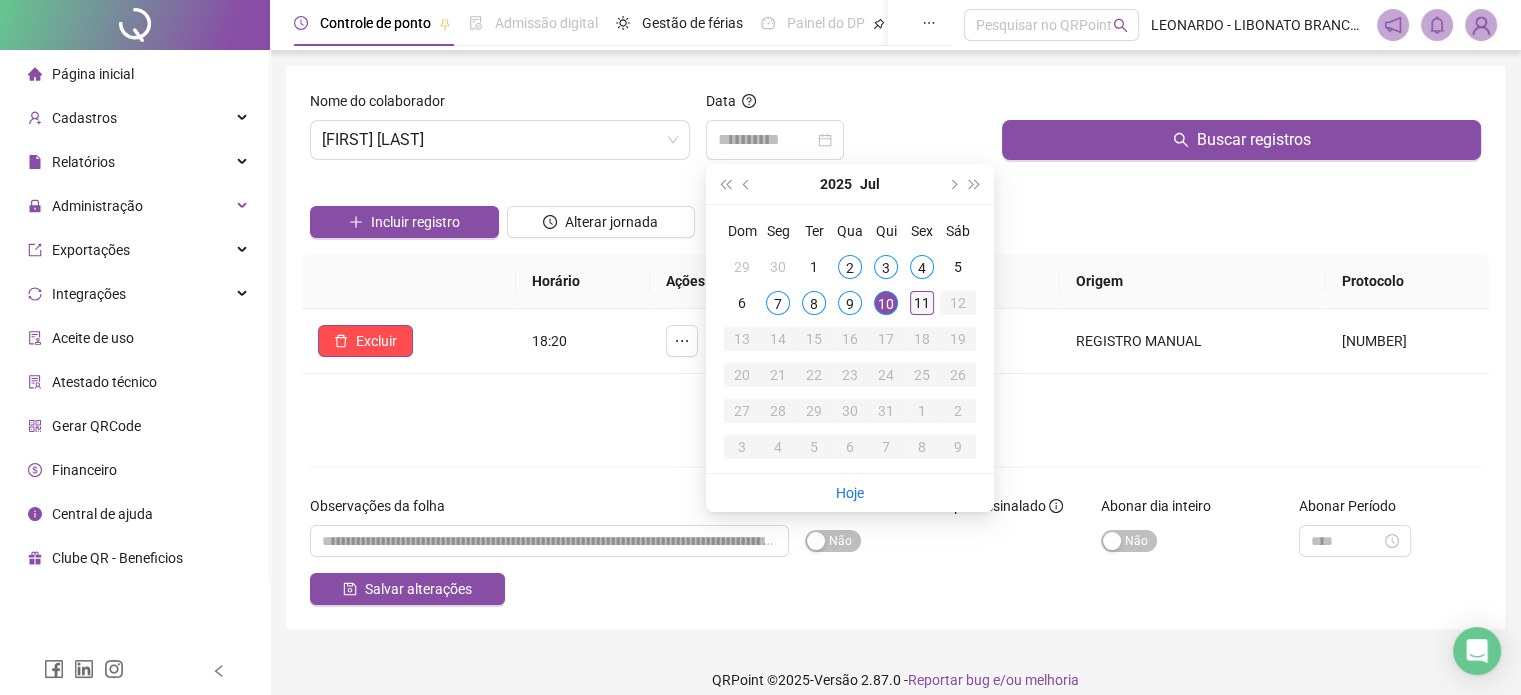 click on "11" at bounding box center [922, 303] 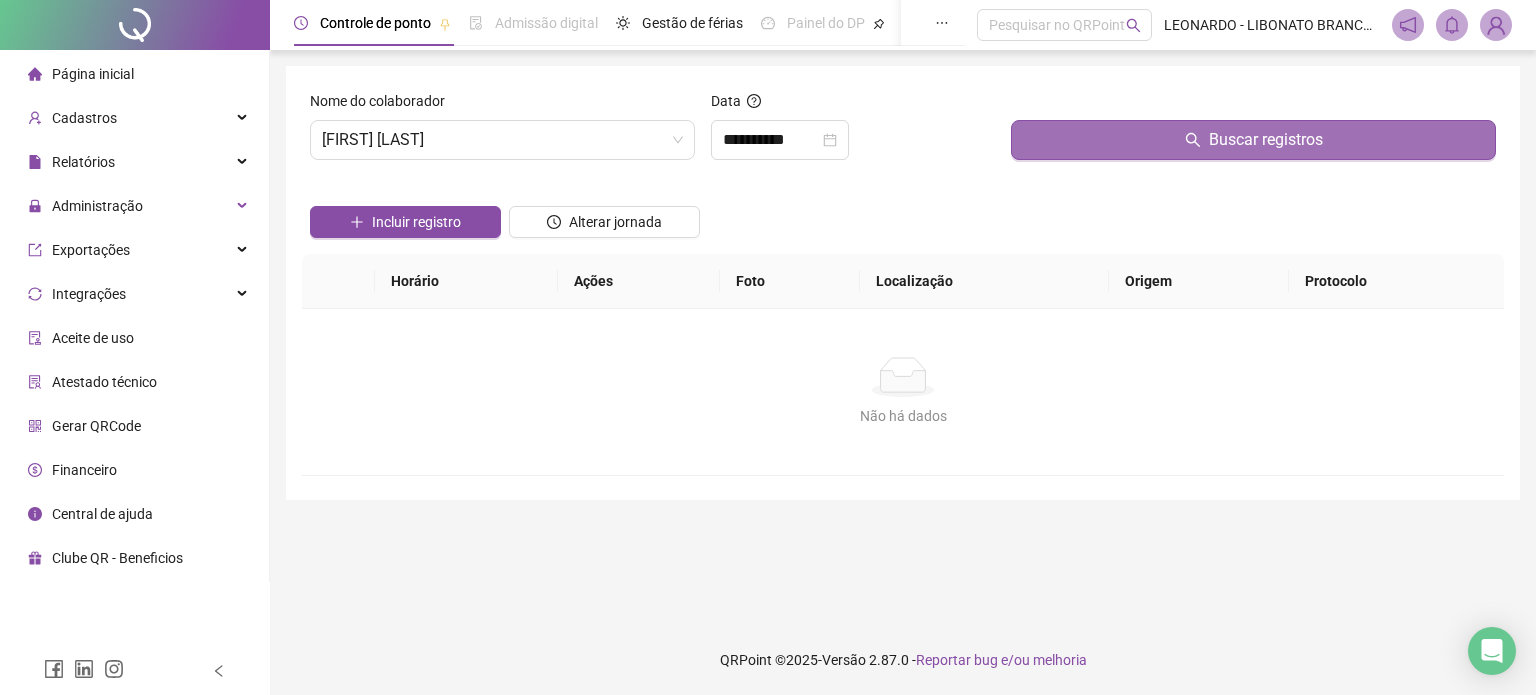 click on "Buscar registros" at bounding box center (1253, 140) 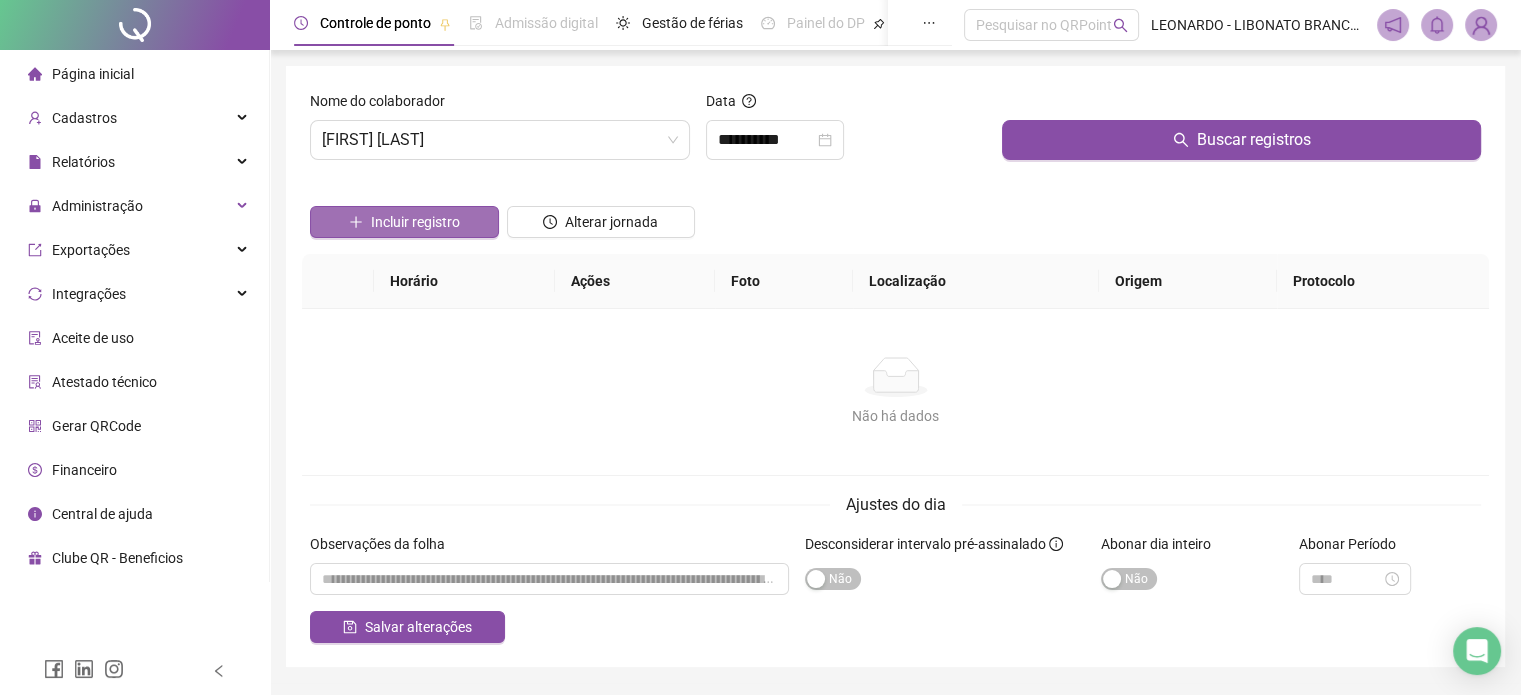 click on "Incluir registro" at bounding box center (415, 222) 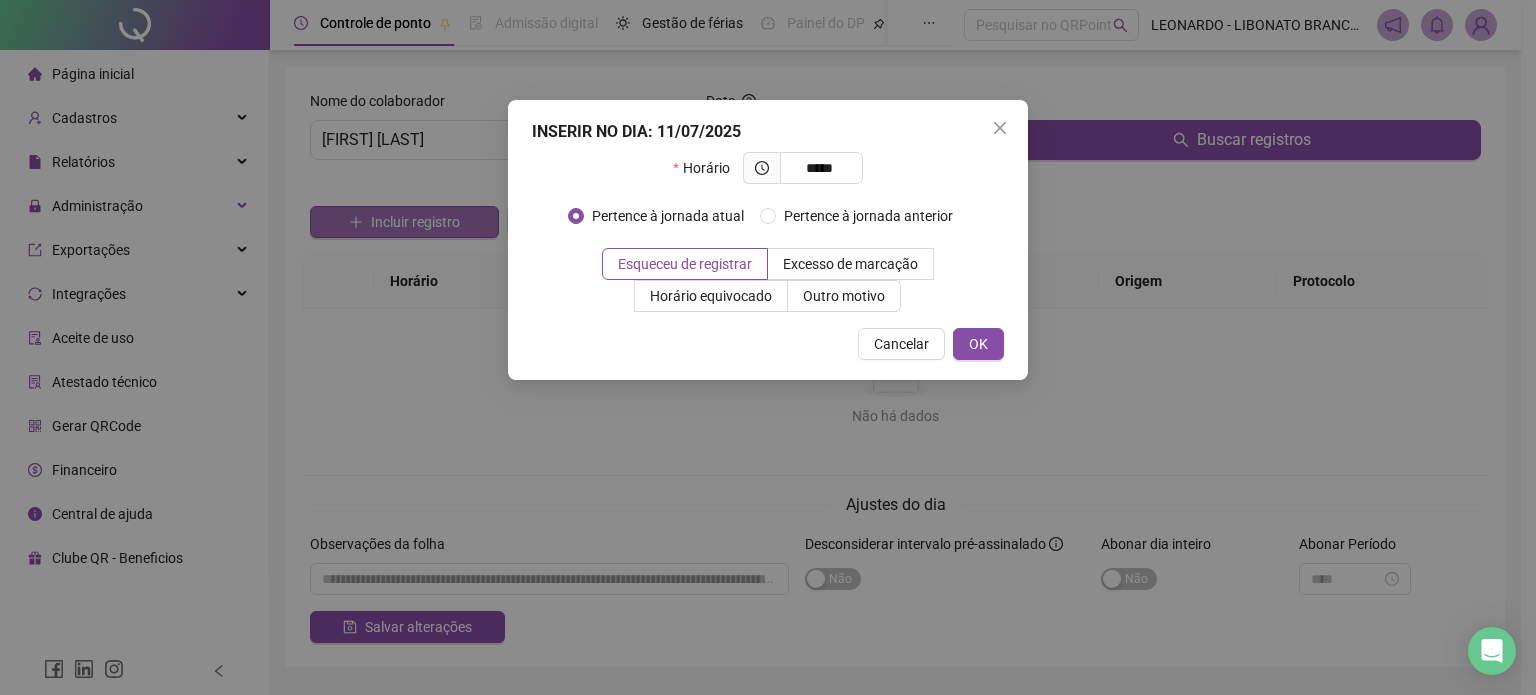 type on "*****" 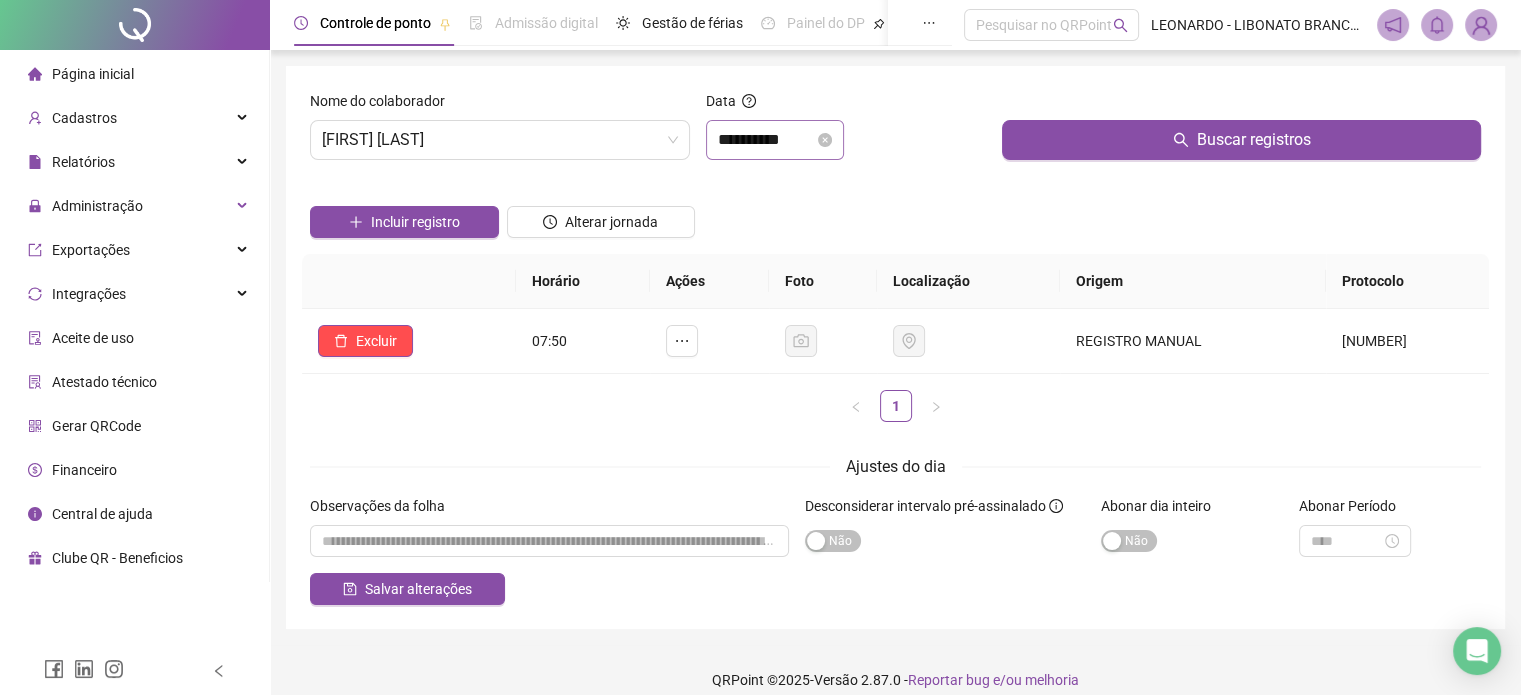 click on "**********" at bounding box center (775, 140) 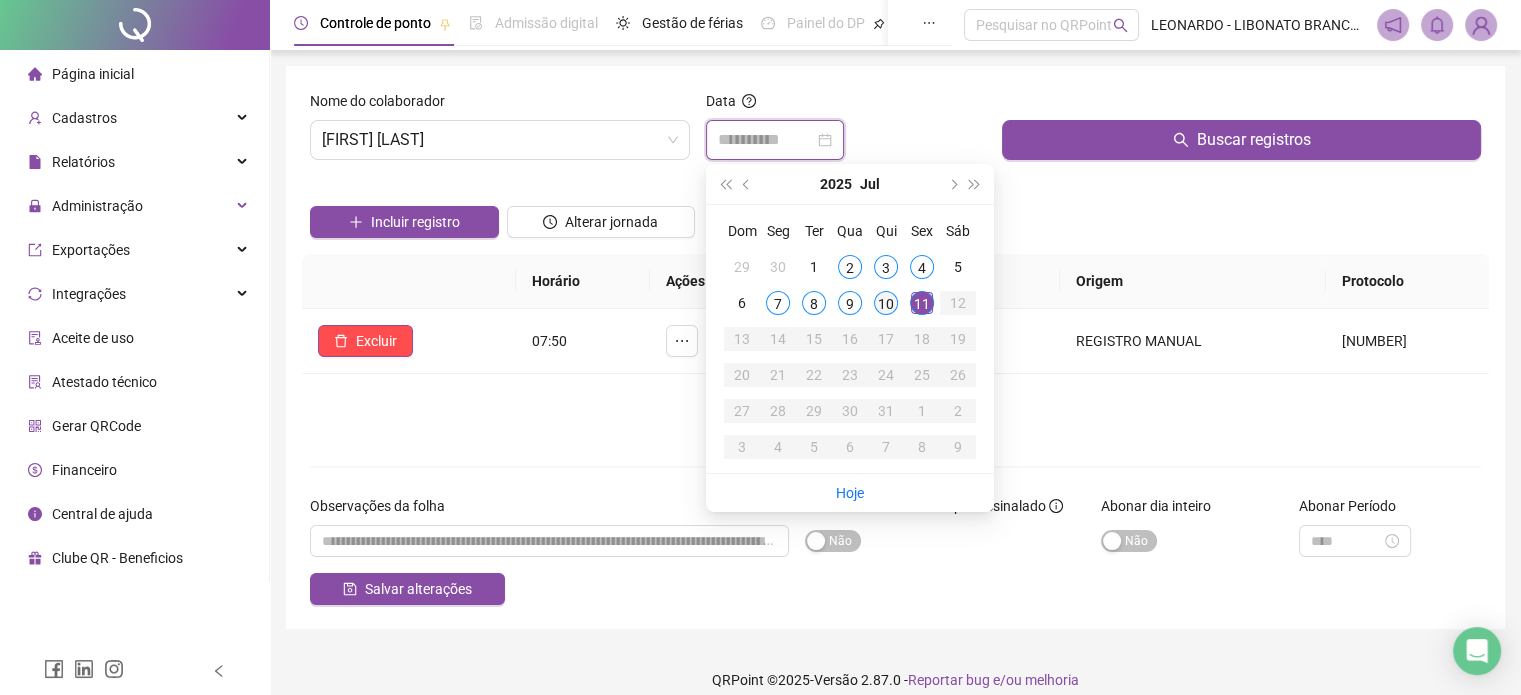 type on "**********" 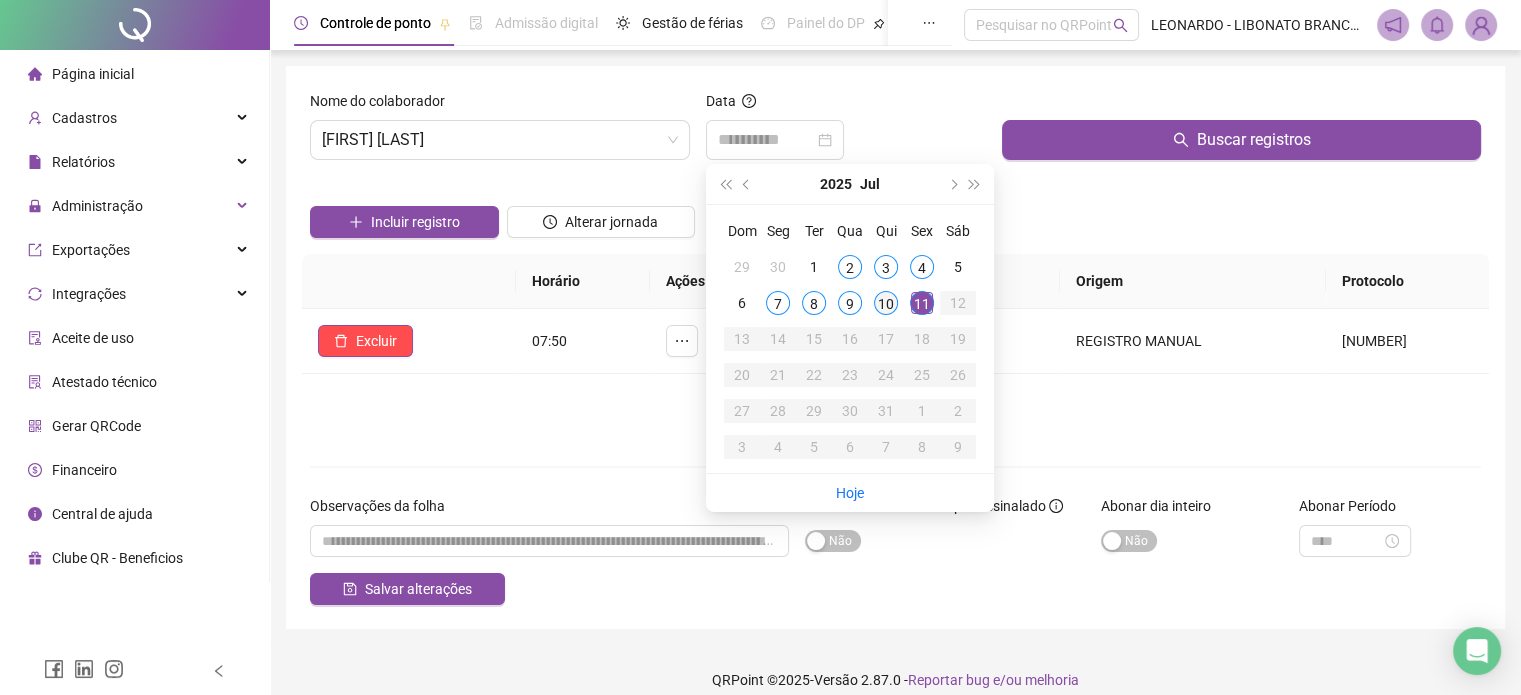 click on "10" at bounding box center (886, 303) 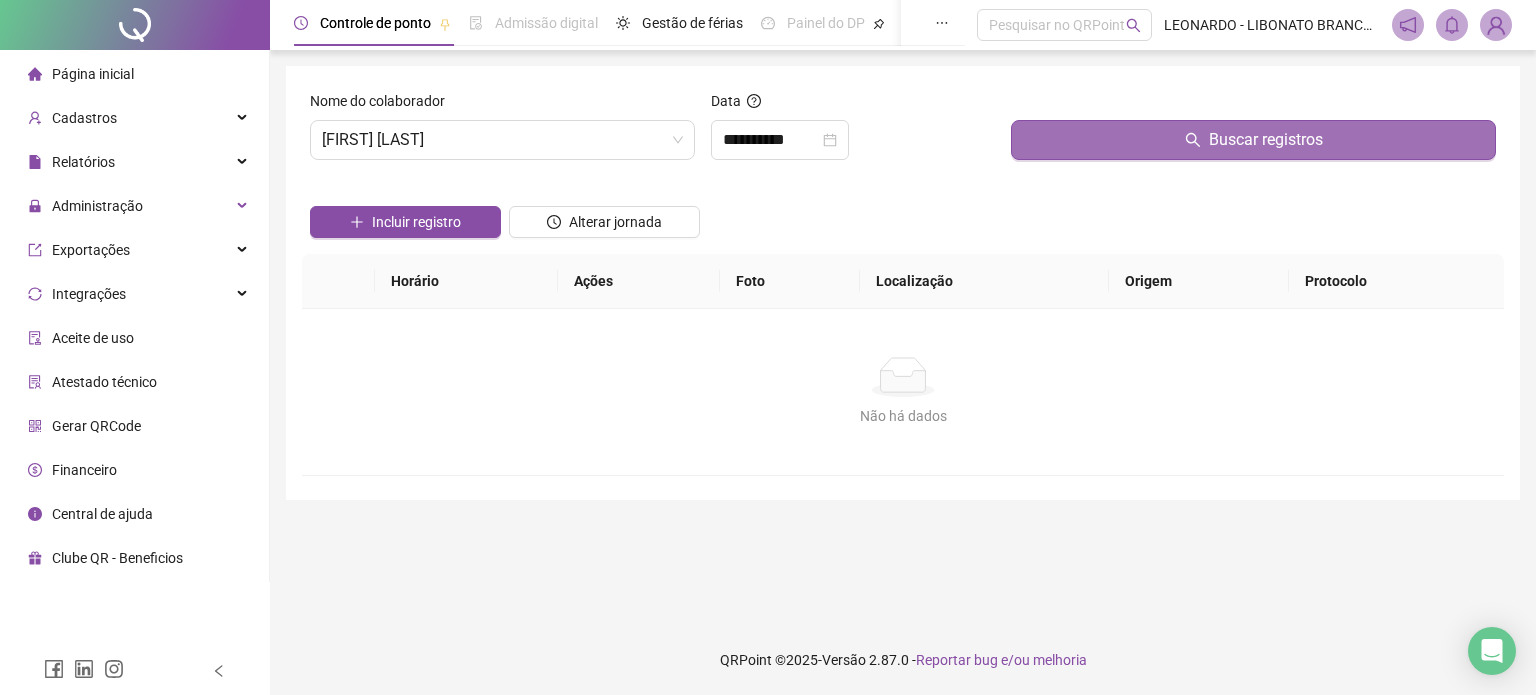 click on "Buscar registros" at bounding box center [1253, 140] 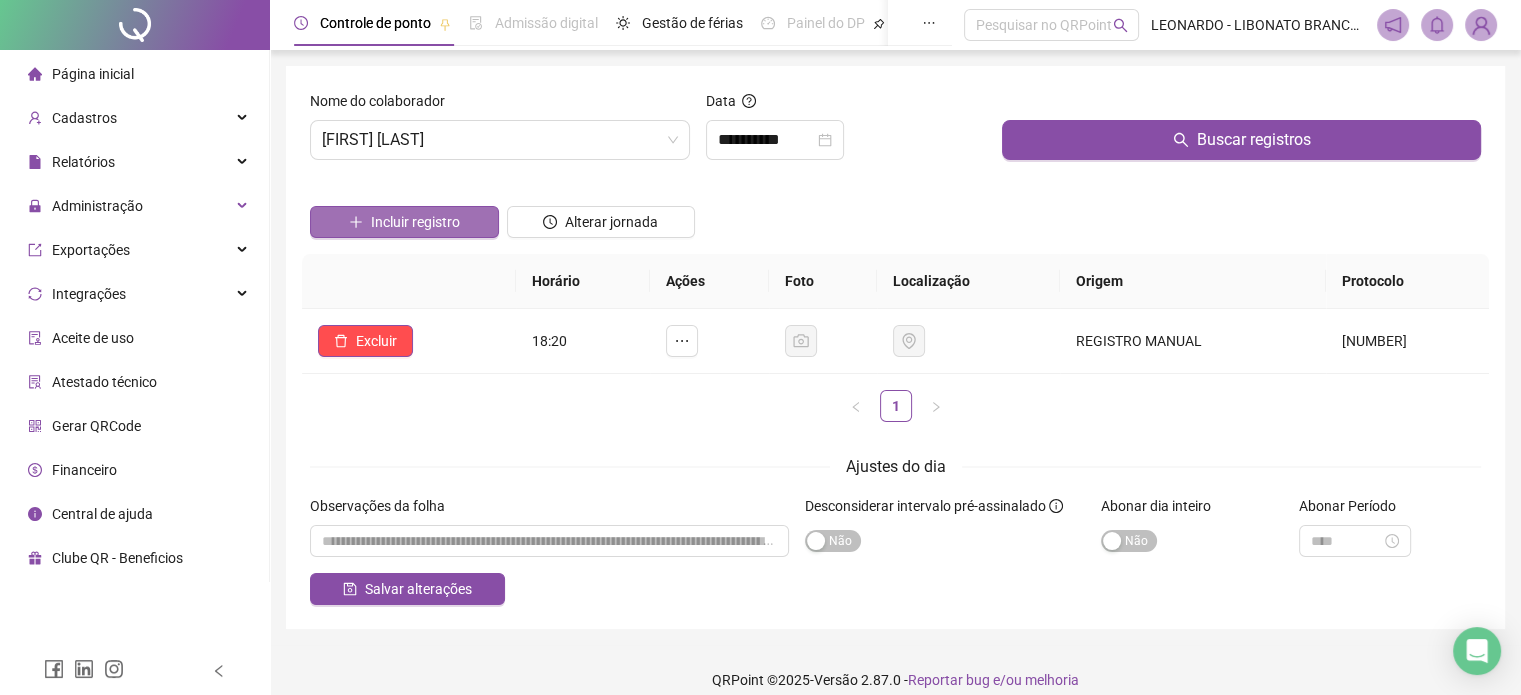 click on "Incluir registro" at bounding box center (415, 222) 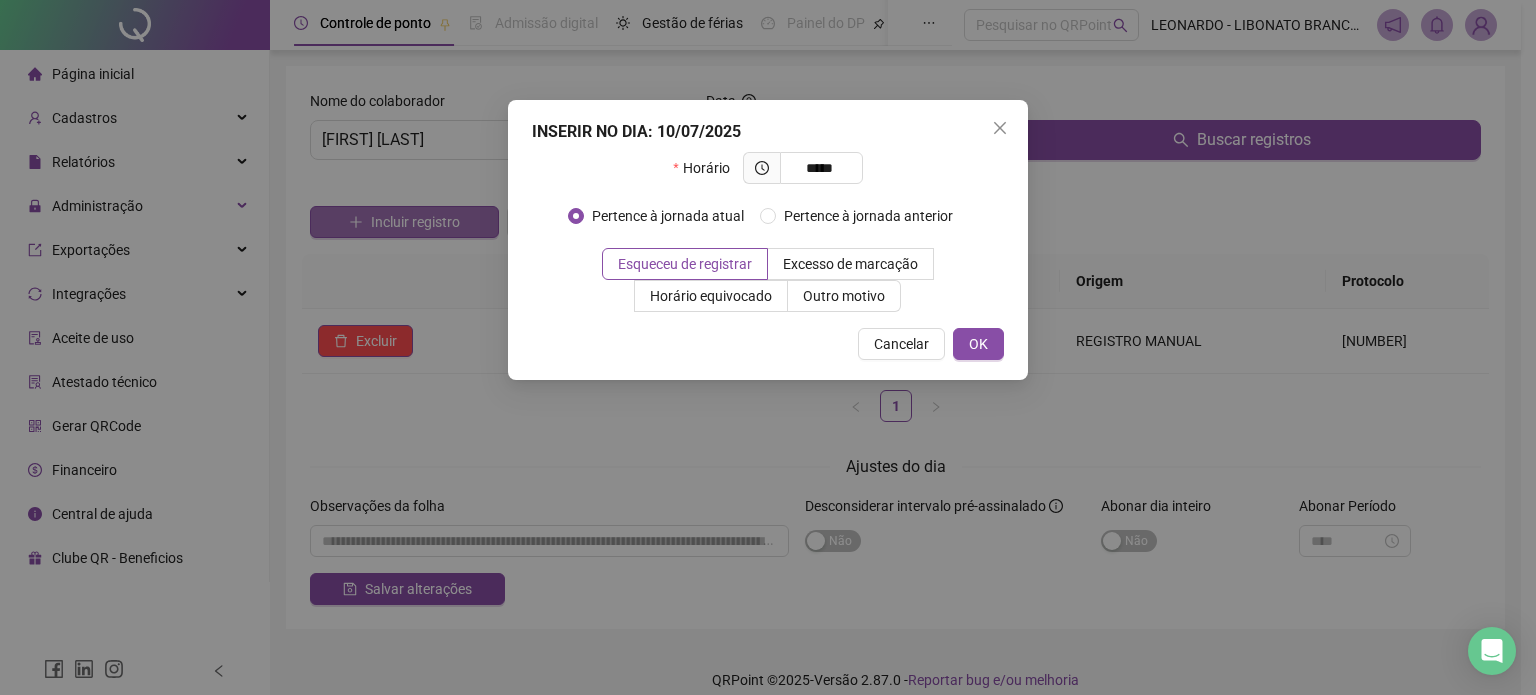 type on "*****" 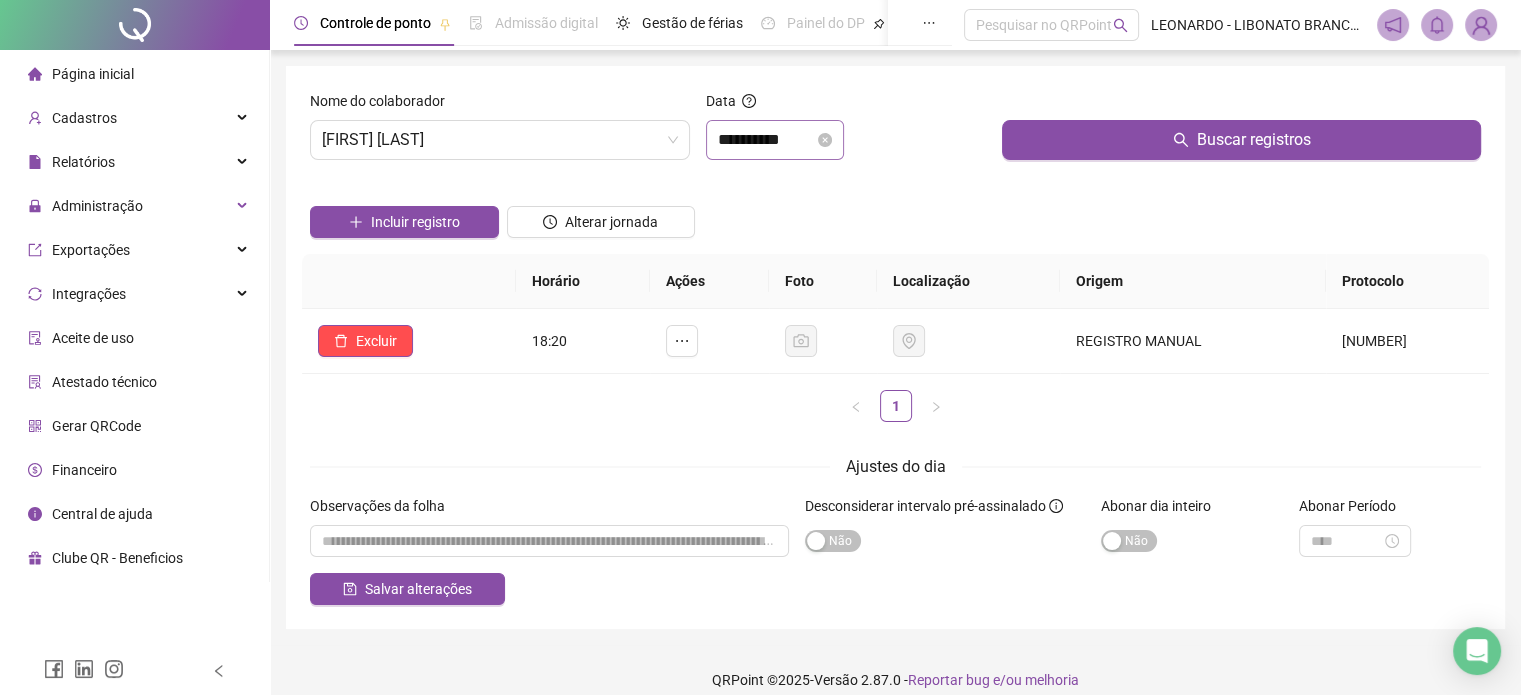 click on "**********" at bounding box center (775, 140) 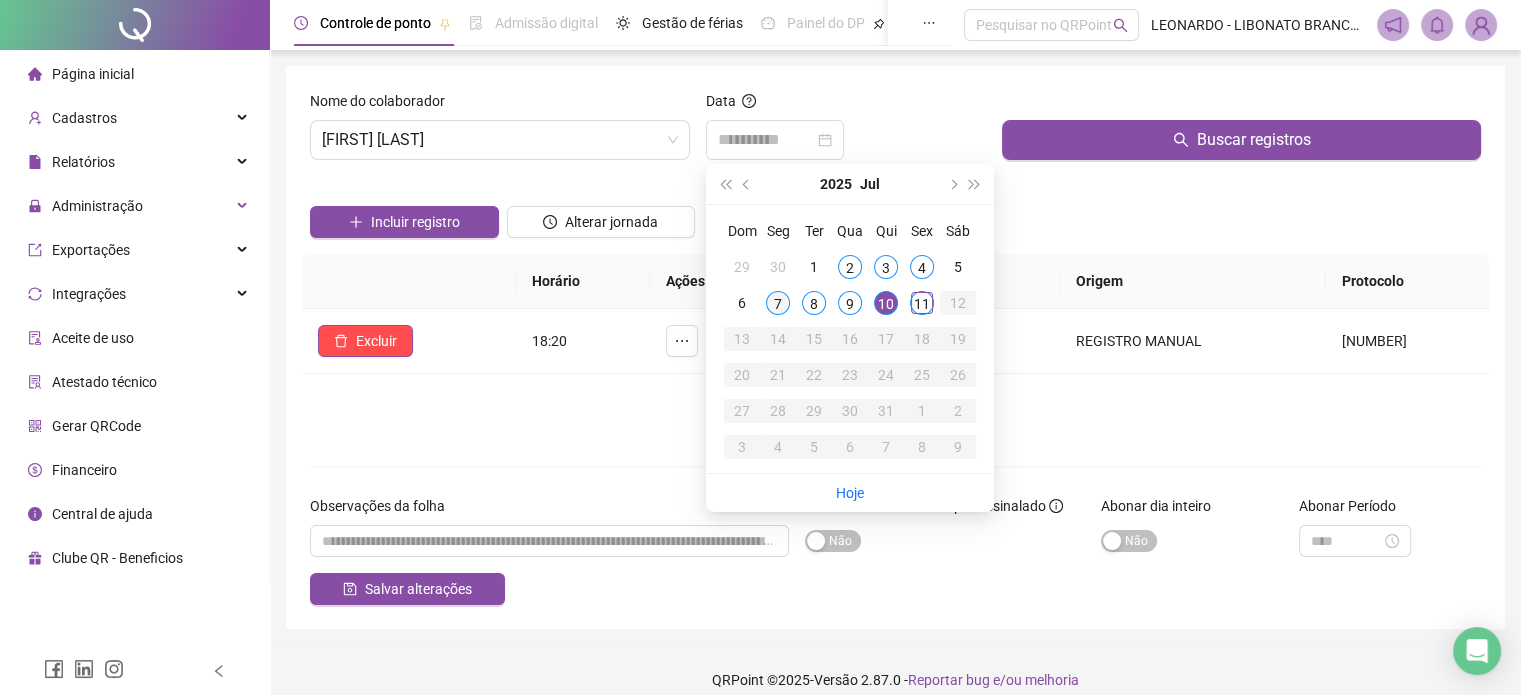 click on "7" at bounding box center (778, 303) 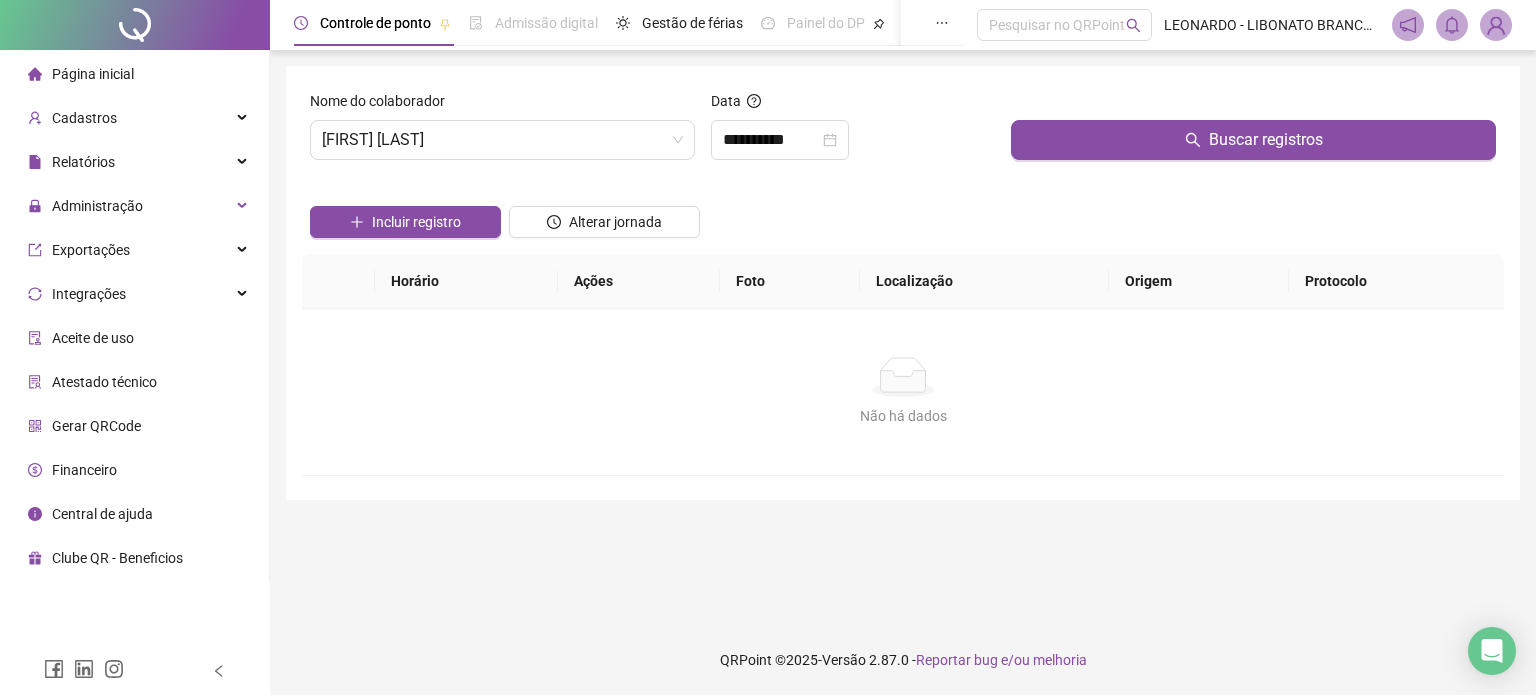 click at bounding box center [1253, 105] 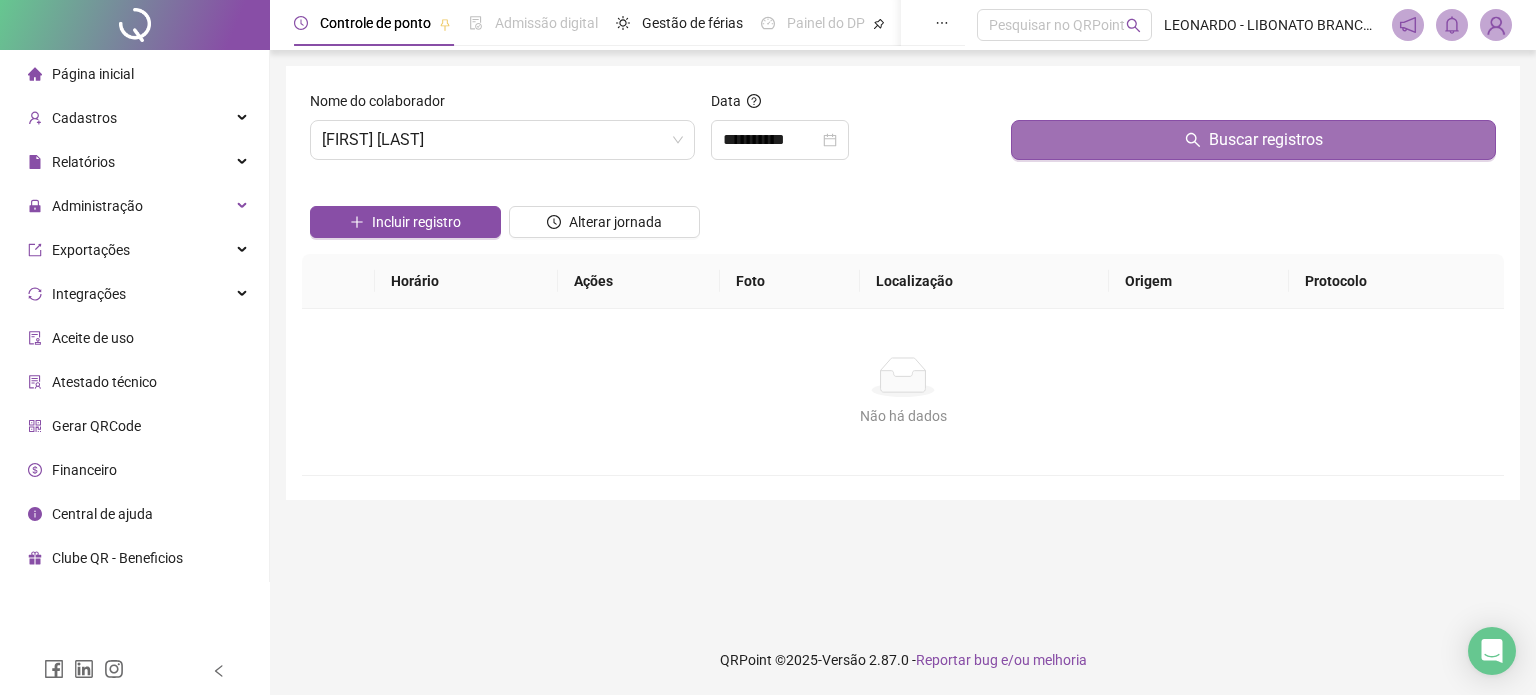click on "Buscar registros" at bounding box center (1253, 140) 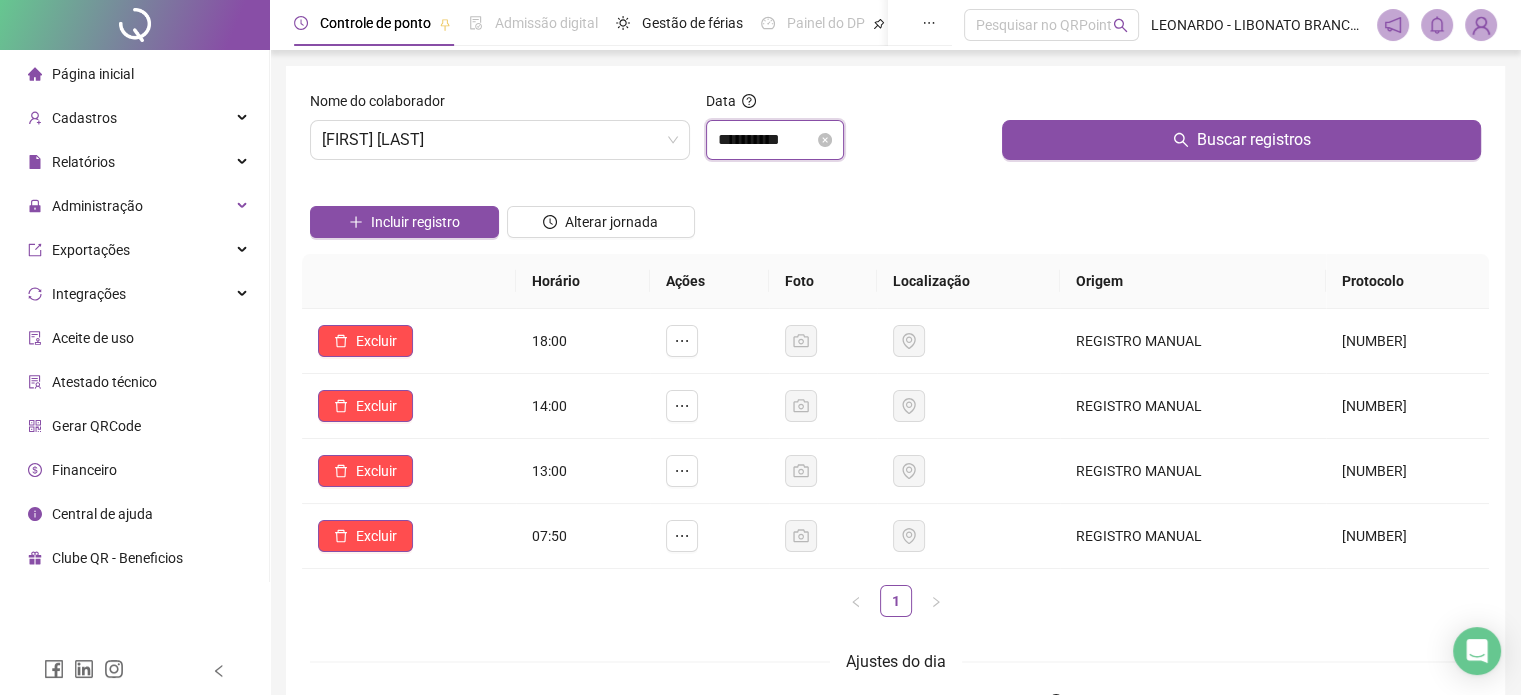 click on "**********" at bounding box center (766, 140) 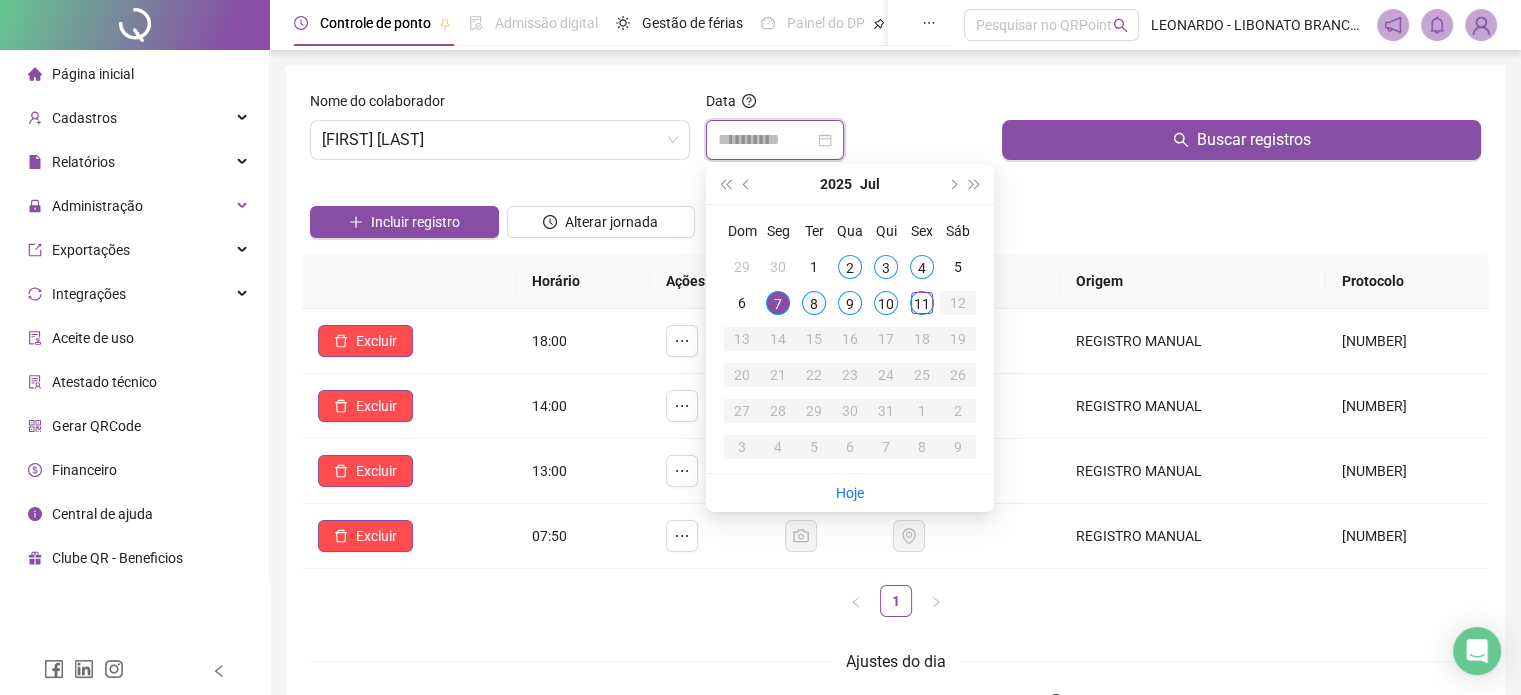 type on "**********" 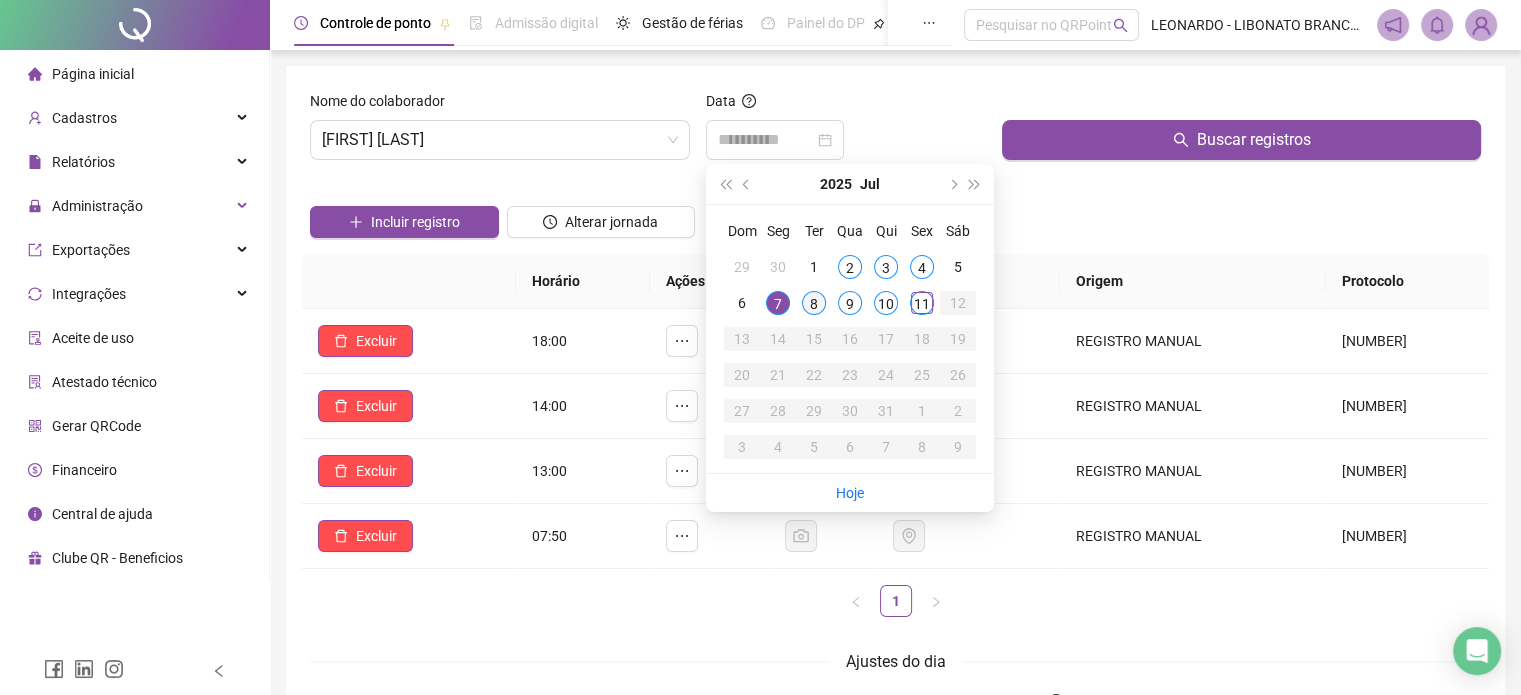 click on "8" at bounding box center (814, 303) 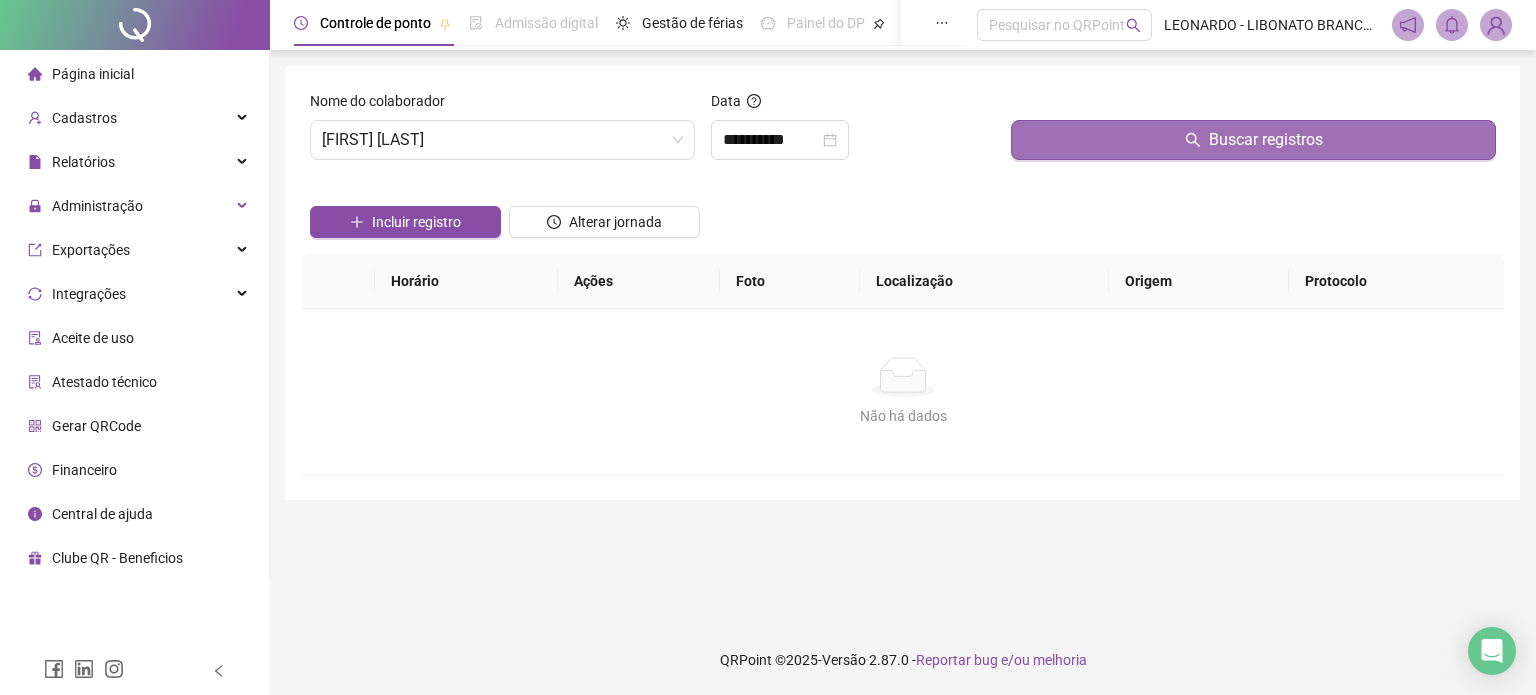 click on "Buscar registros" at bounding box center [1253, 140] 